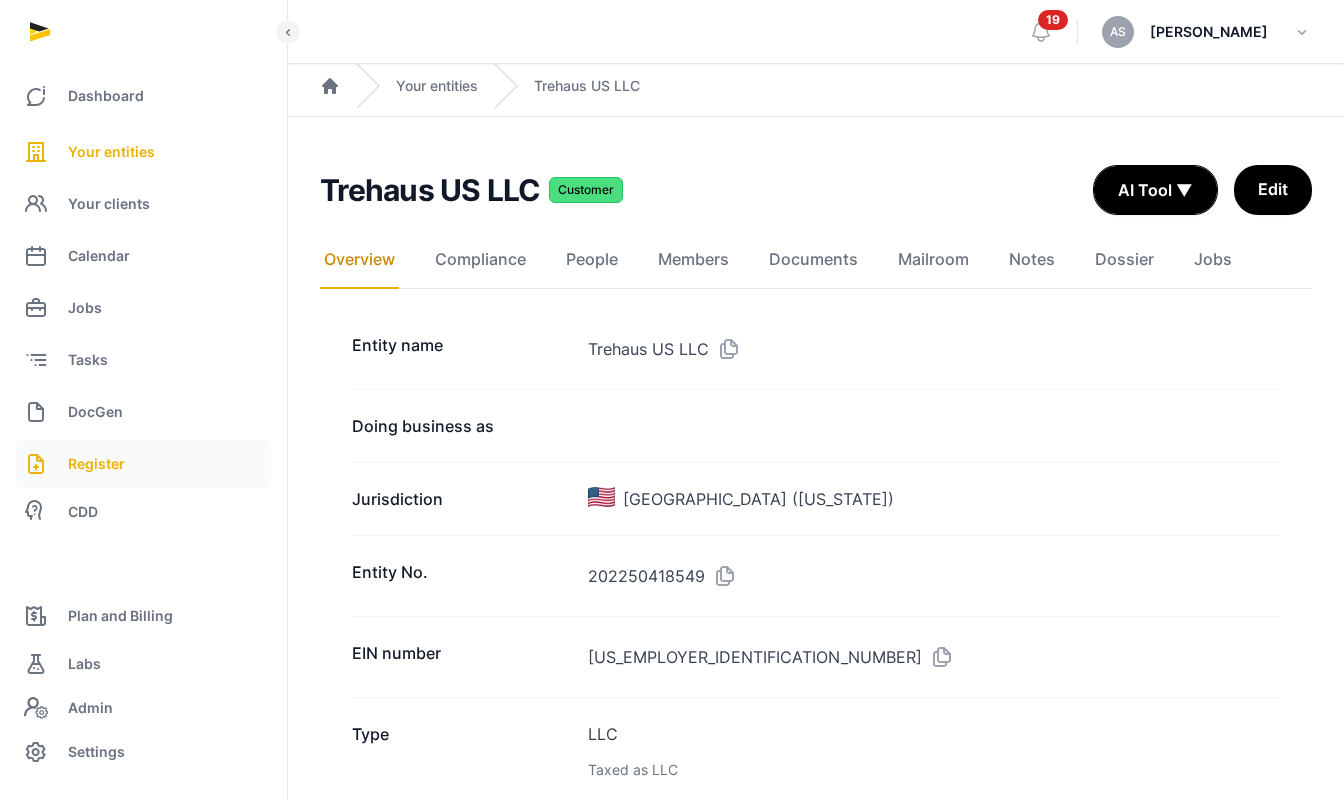 scroll, scrollTop: 0, scrollLeft: 0, axis: both 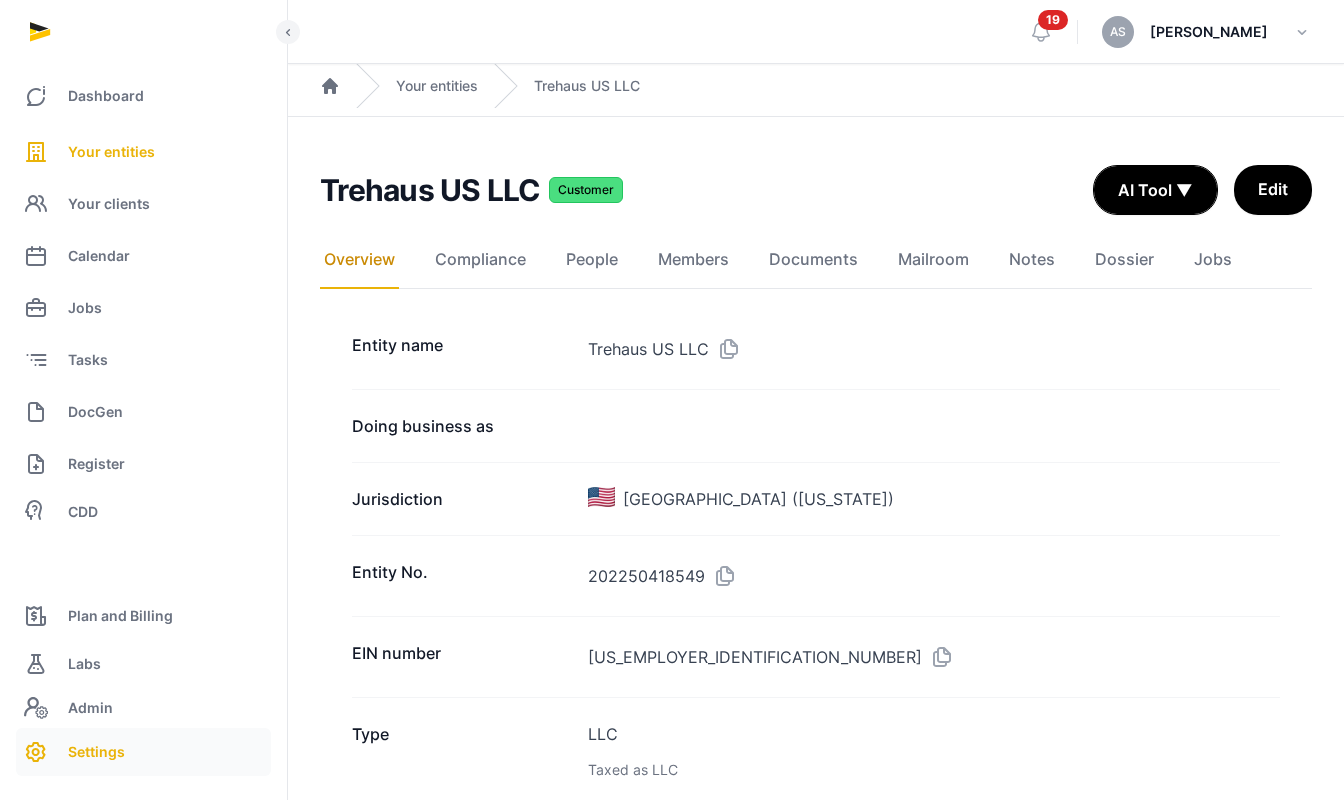 click on "Settings" at bounding box center [96, 752] 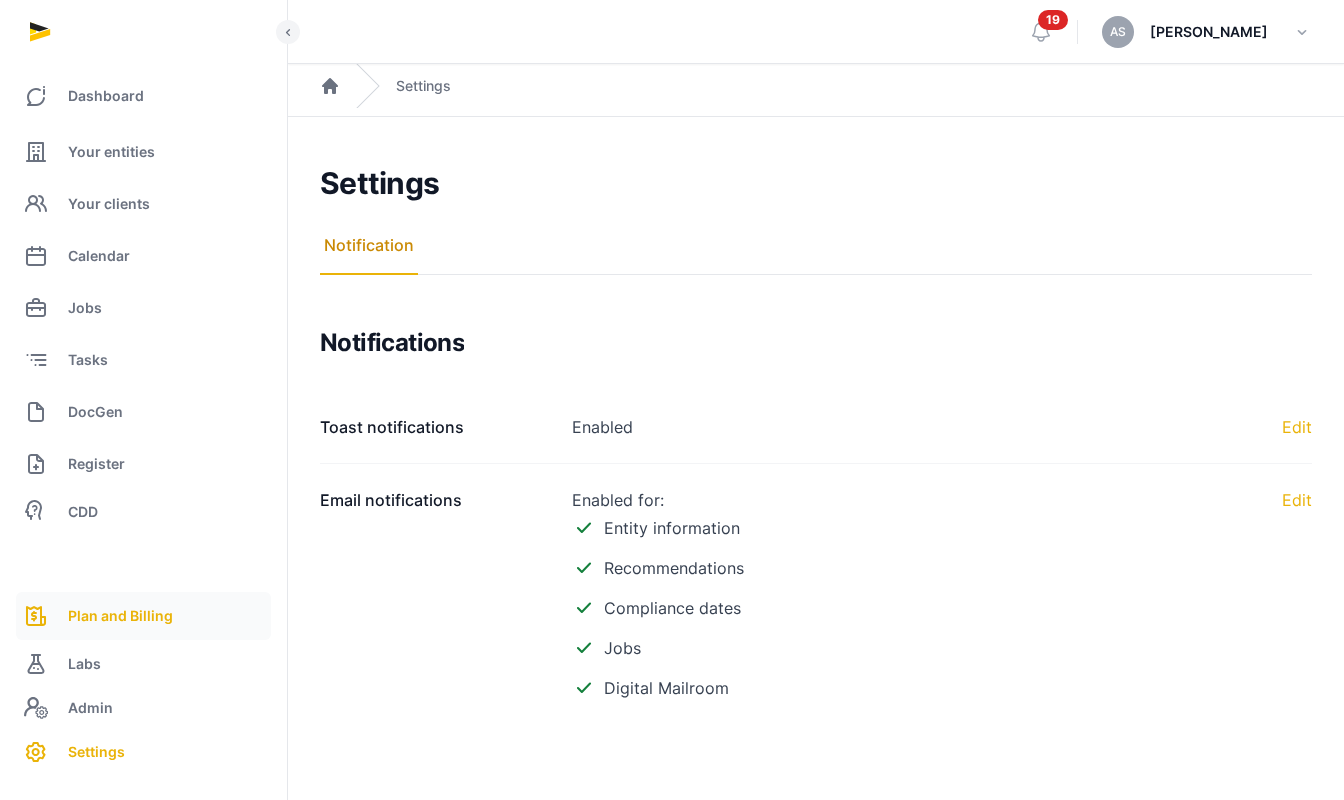 click on "Plan and Billing" at bounding box center [120, 616] 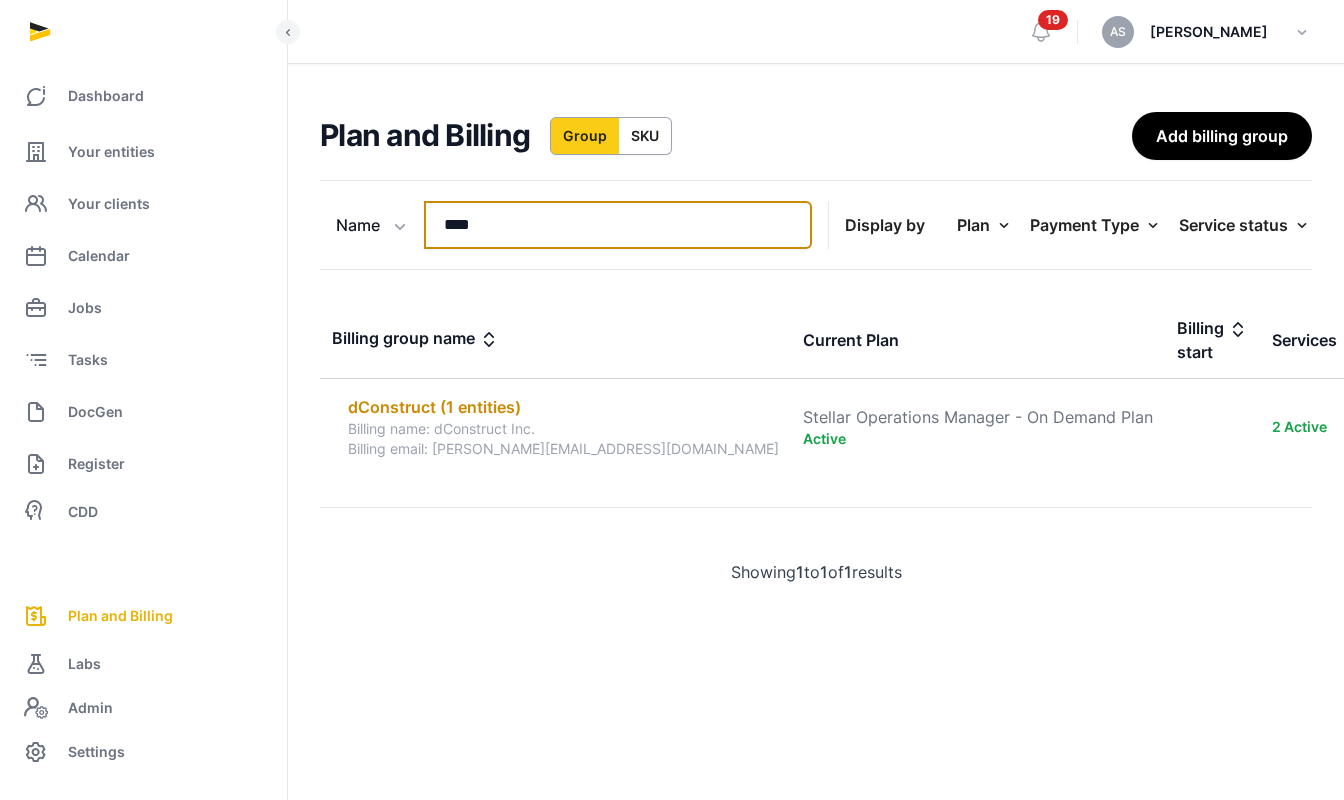 drag, startPoint x: 541, startPoint y: 228, endPoint x: 433, endPoint y: 203, distance: 110.85576 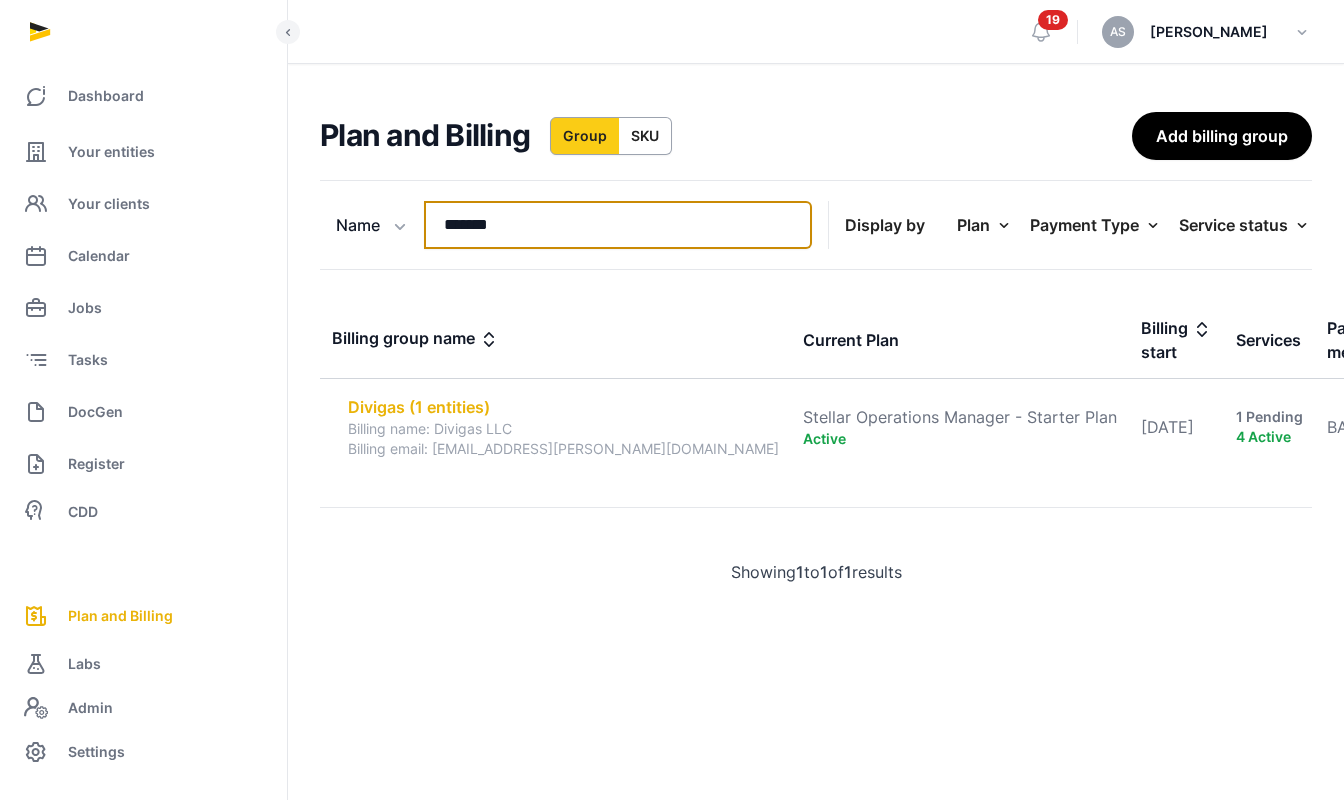 type on "*******" 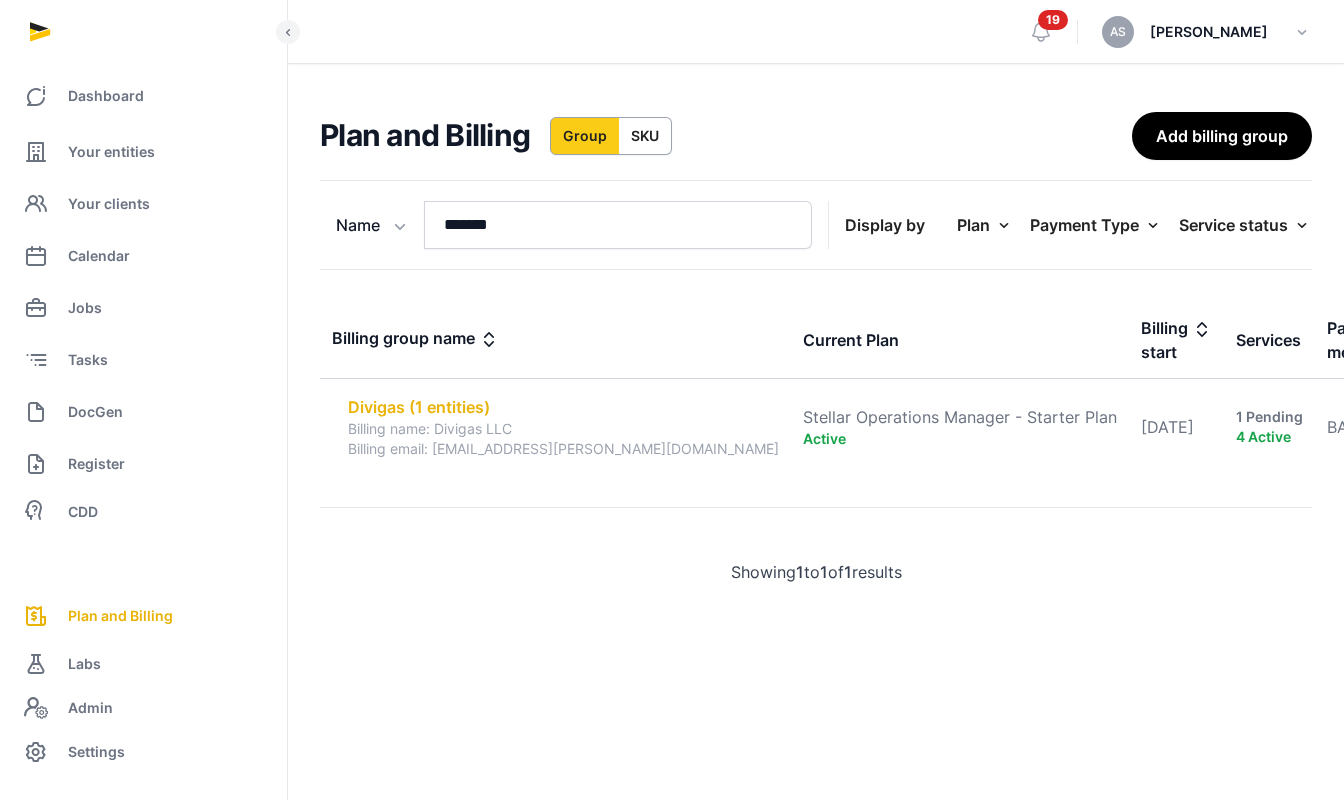 click on "Divigas (1 entities)" at bounding box center [563, 407] 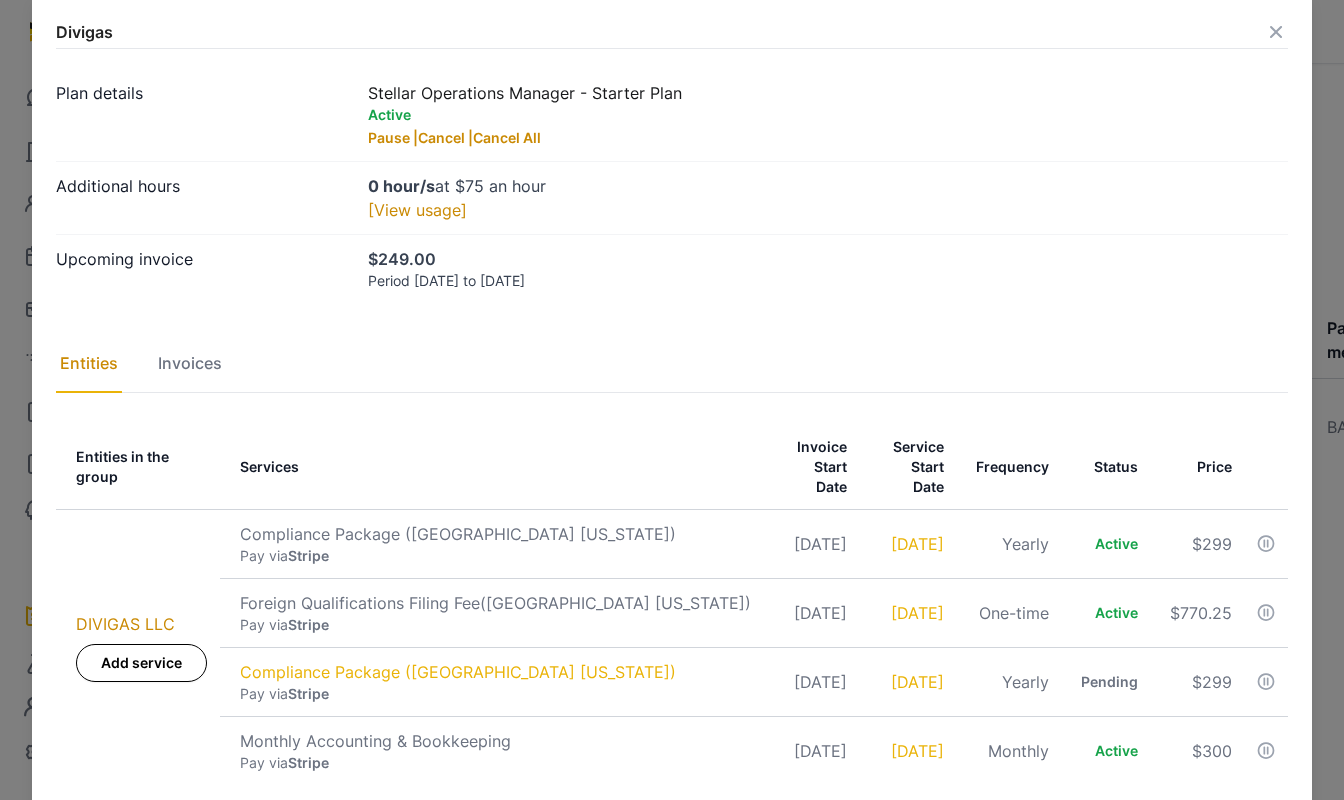 click on "Upcoming invoice $249.00 Period Jun 24 to Jul 24, 2025" at bounding box center (672, 268) 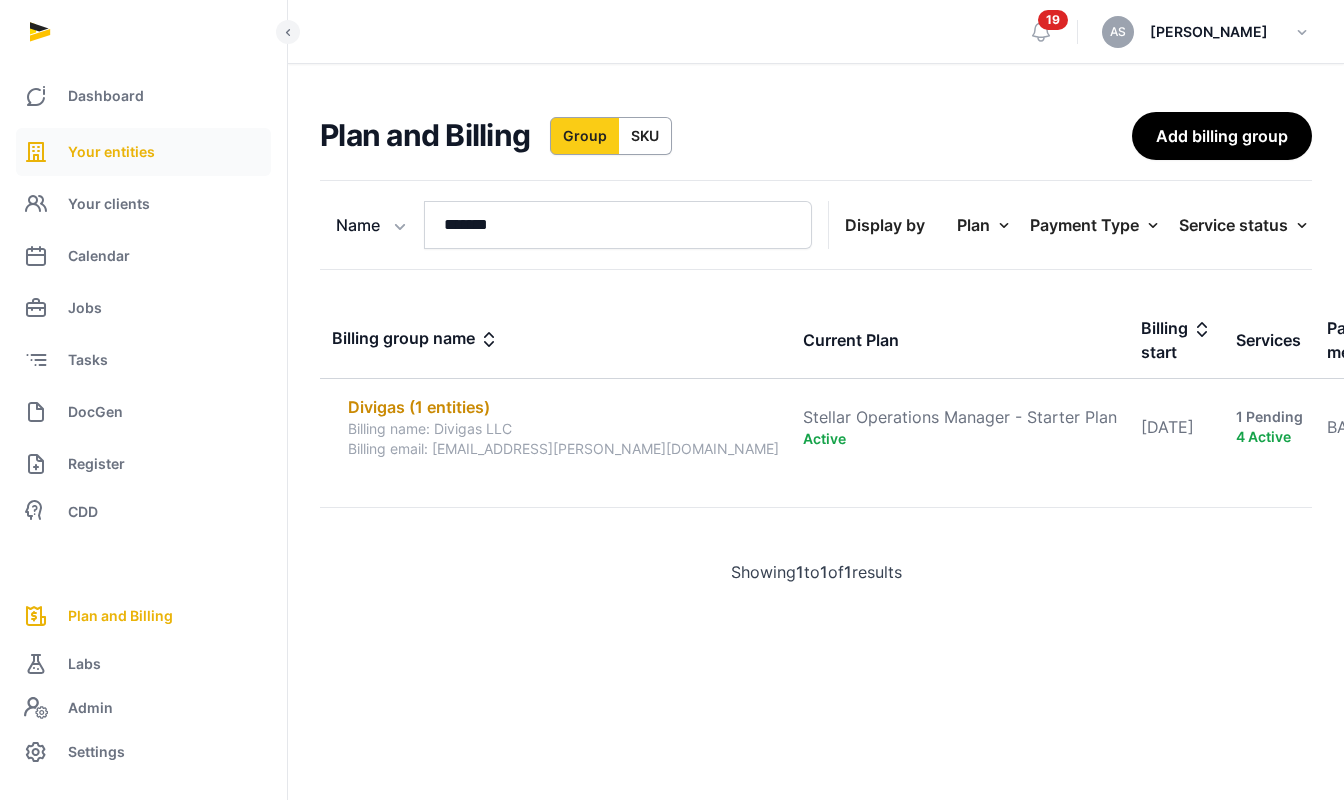 click on "Your entities" at bounding box center (143, 152) 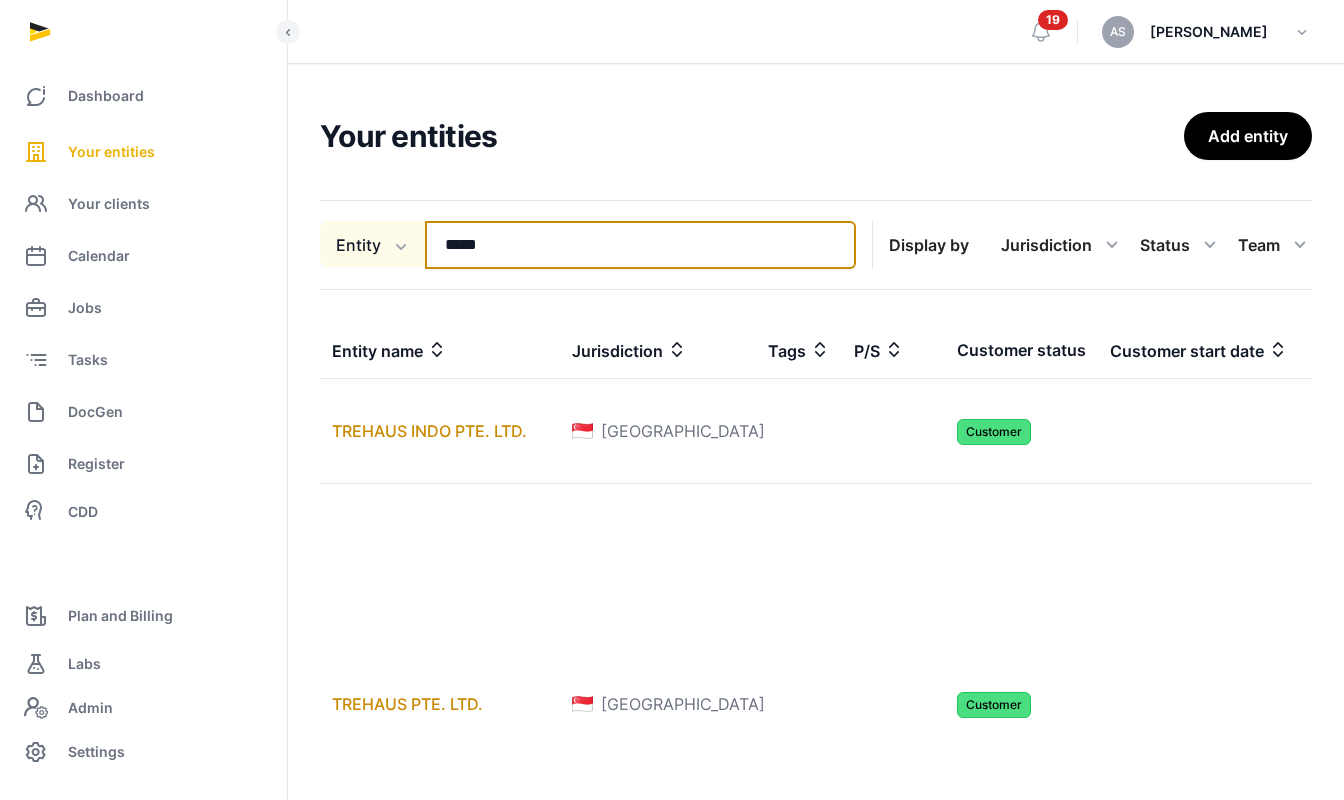 drag, startPoint x: 557, startPoint y: 258, endPoint x: 415, endPoint y: 242, distance: 142.89856 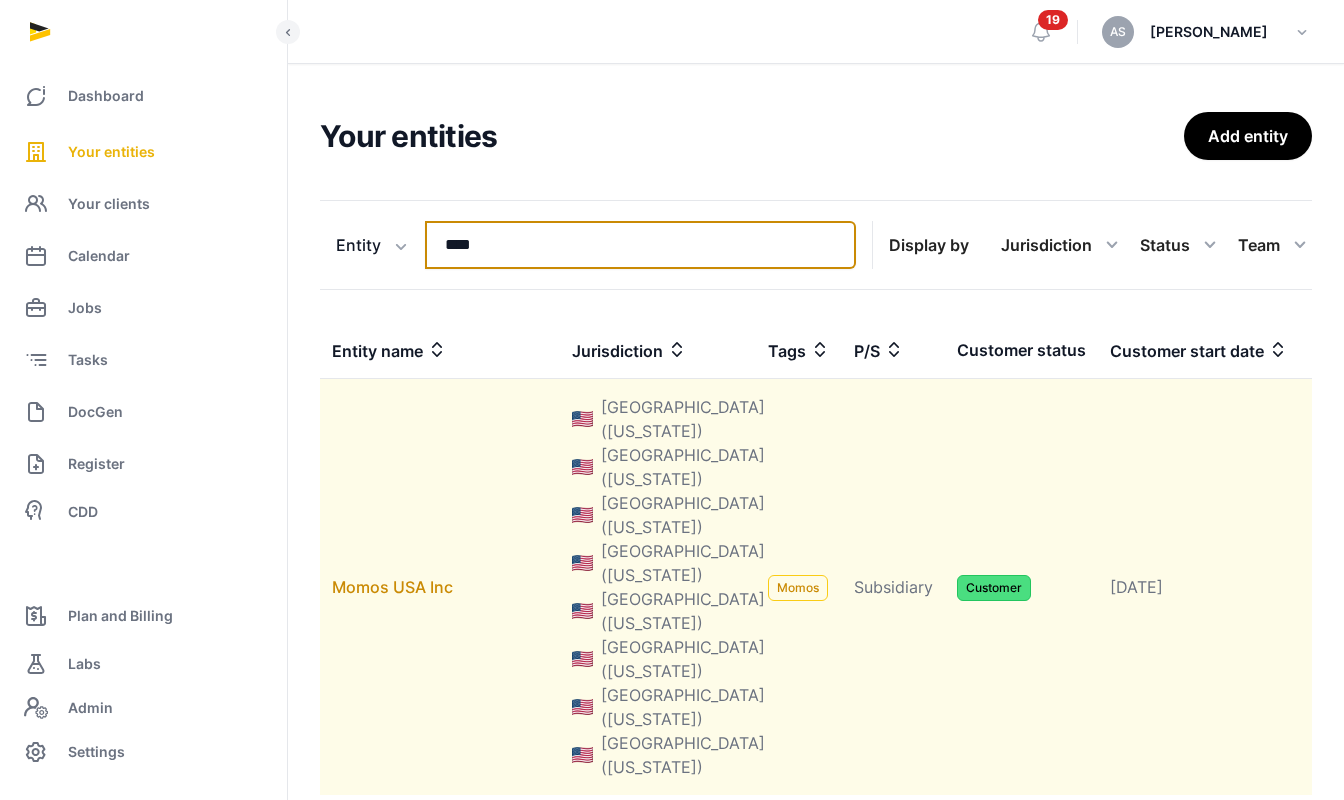 type on "****" 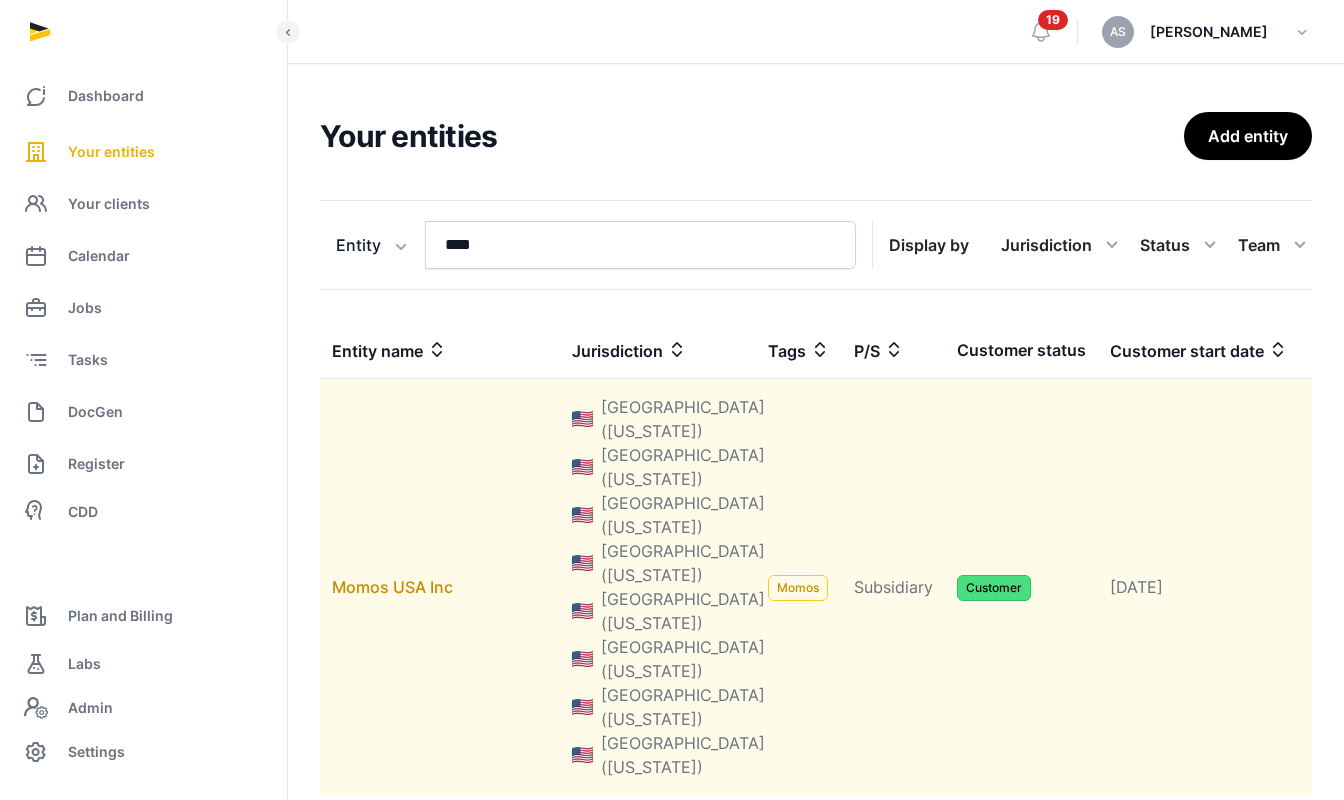 click on "Momos USA Inc" at bounding box center [440, 587] 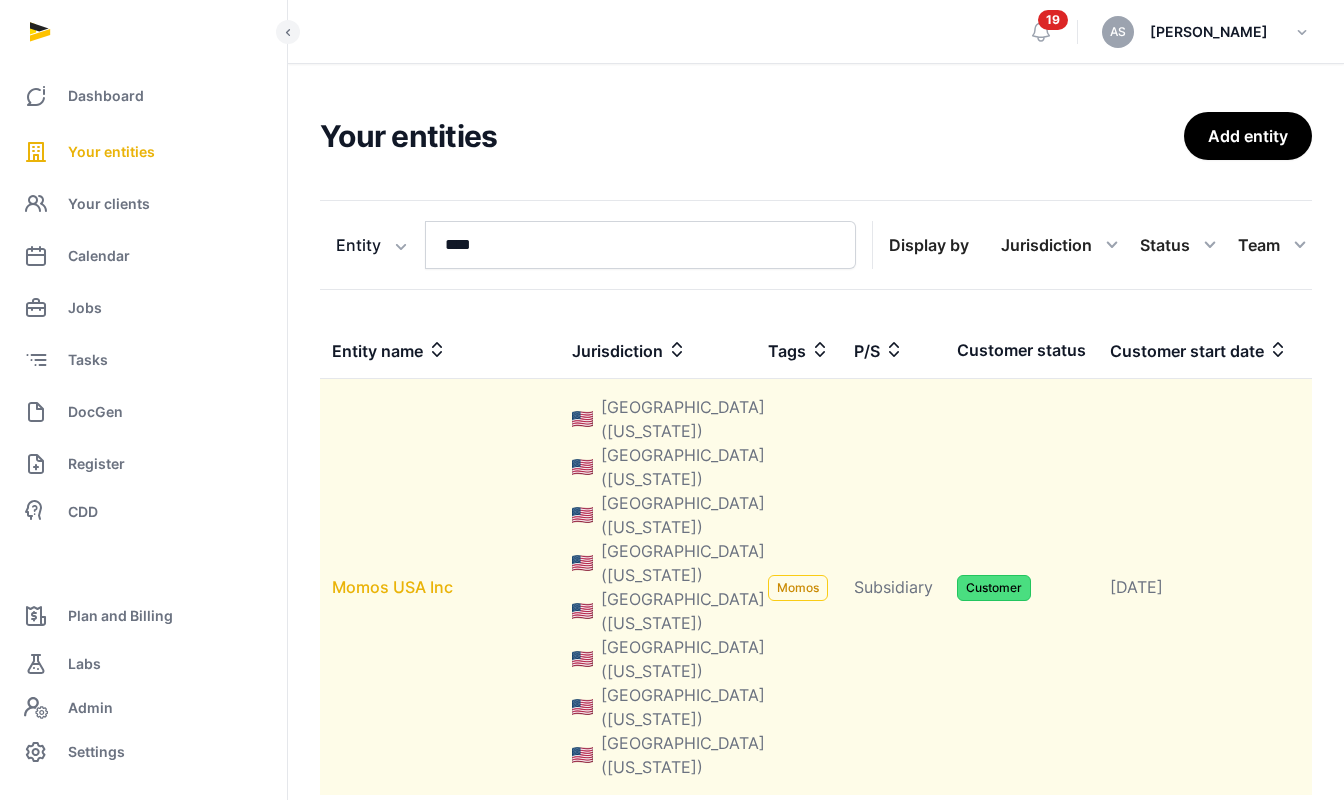 click on "Momos USA Inc" at bounding box center (392, 587) 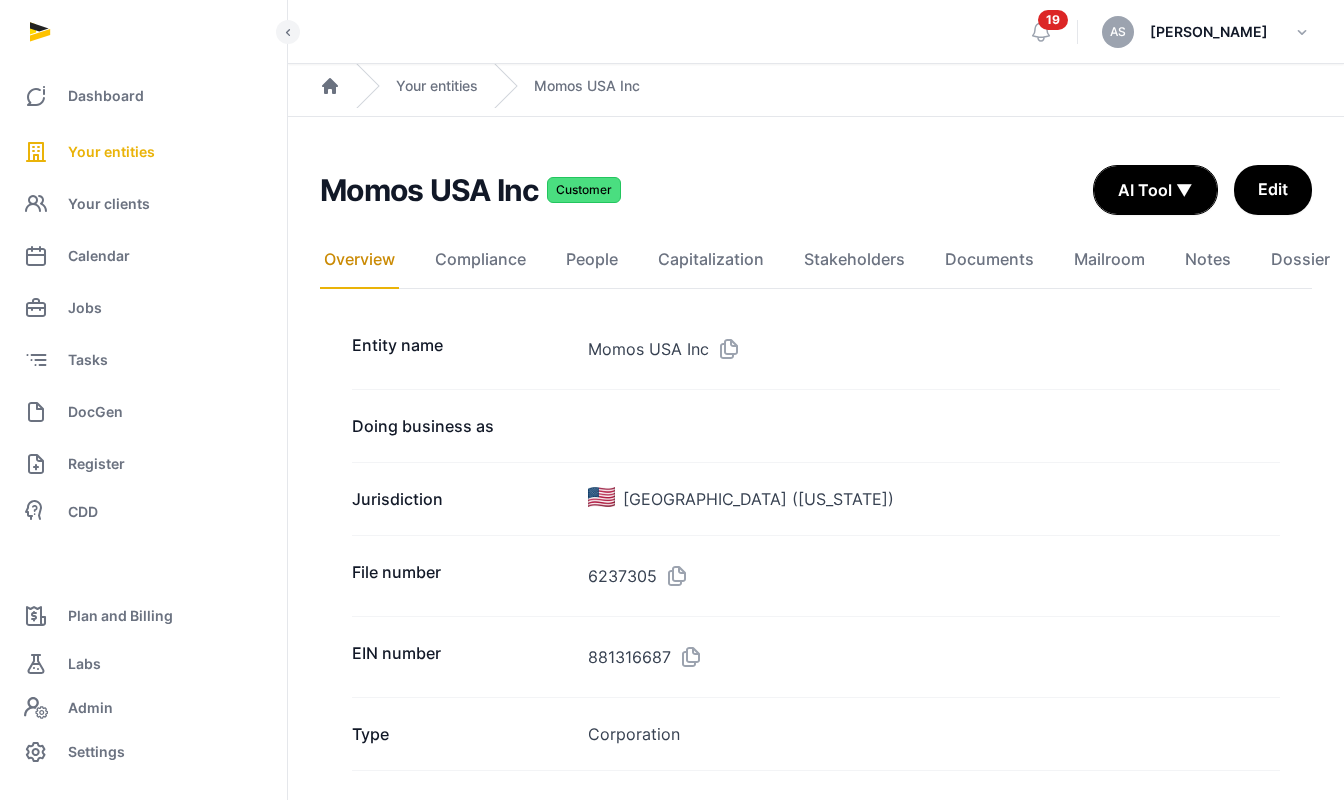 click on "Overview  Compliance  People  Capitalization  Stakeholders  Documents  Mailroom  Notes  Dossier  Jobs" at bounding box center [816, 260] 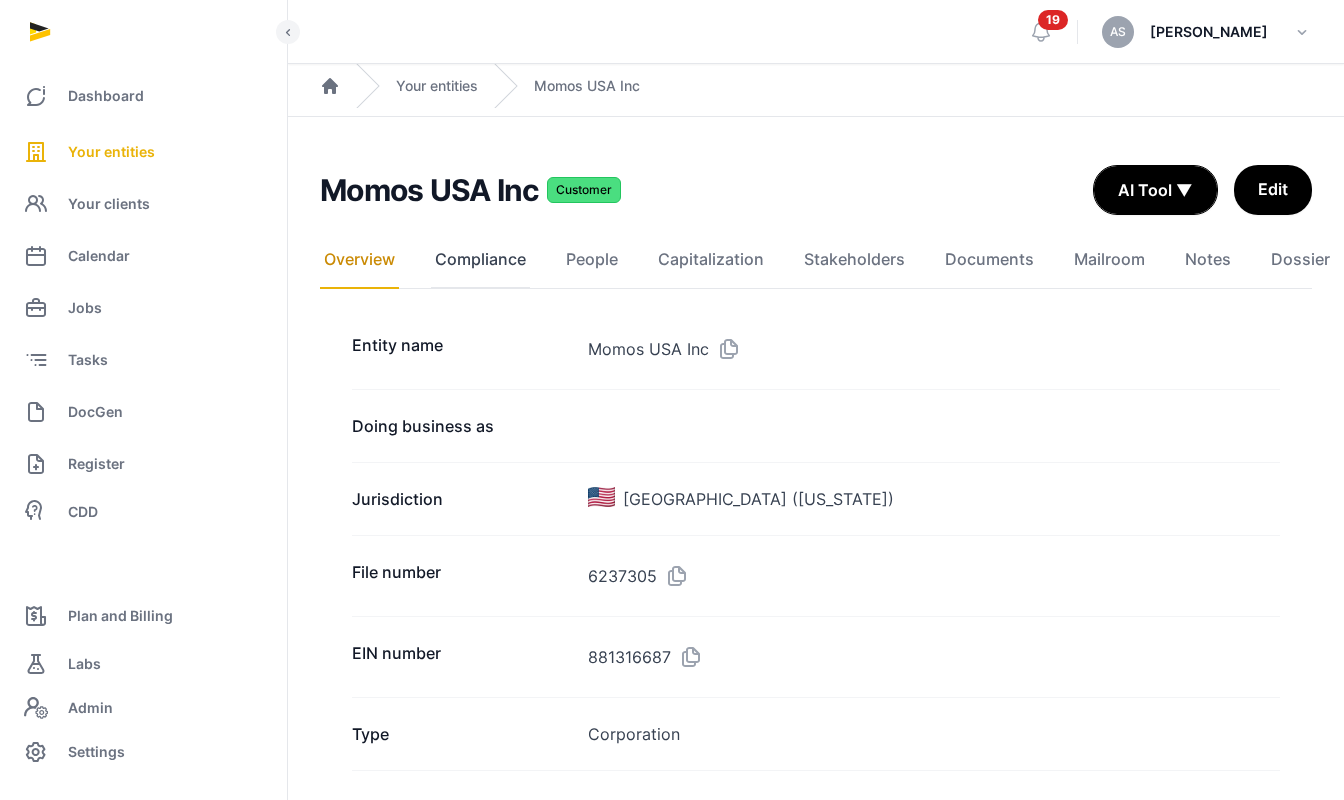 click on "Compliance" 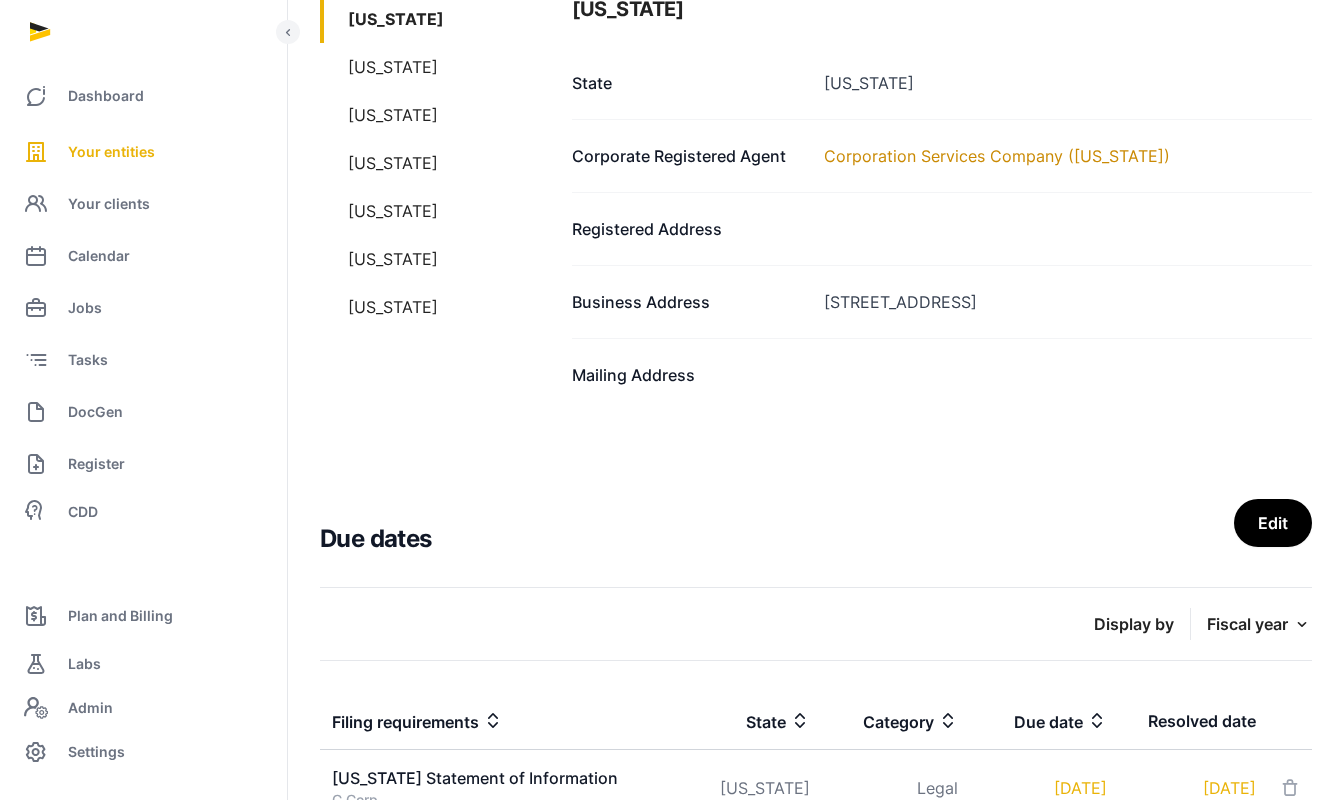 scroll, scrollTop: 0, scrollLeft: 0, axis: both 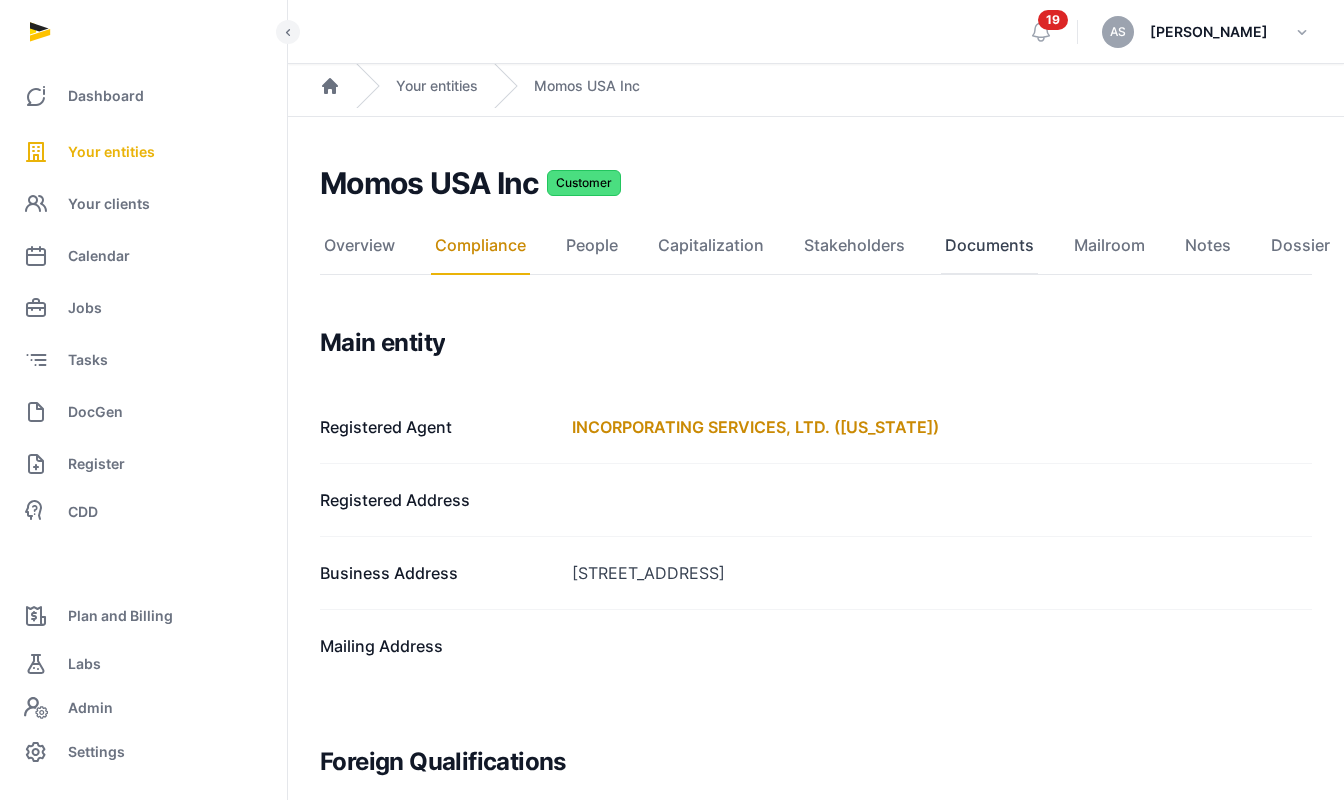 click on "Documents" 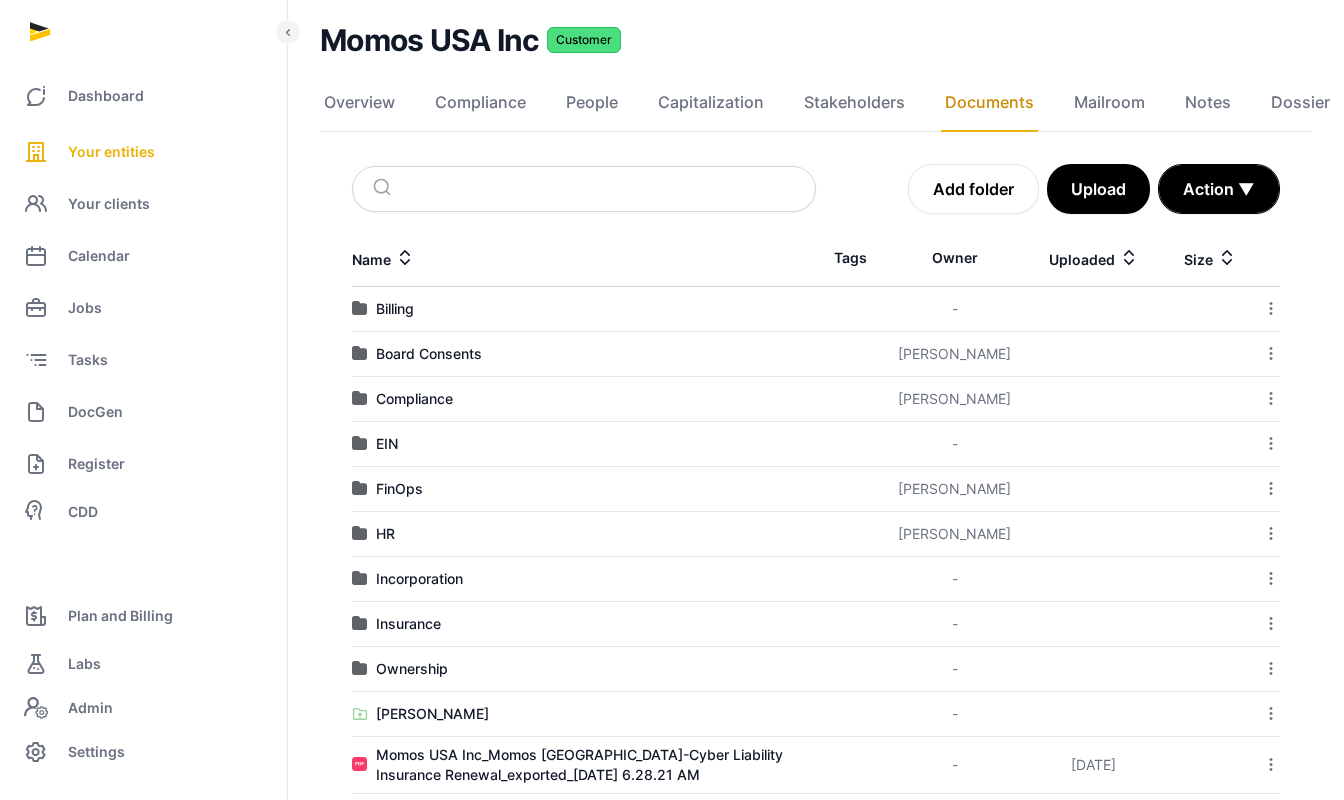 scroll, scrollTop: 221, scrollLeft: 0, axis: vertical 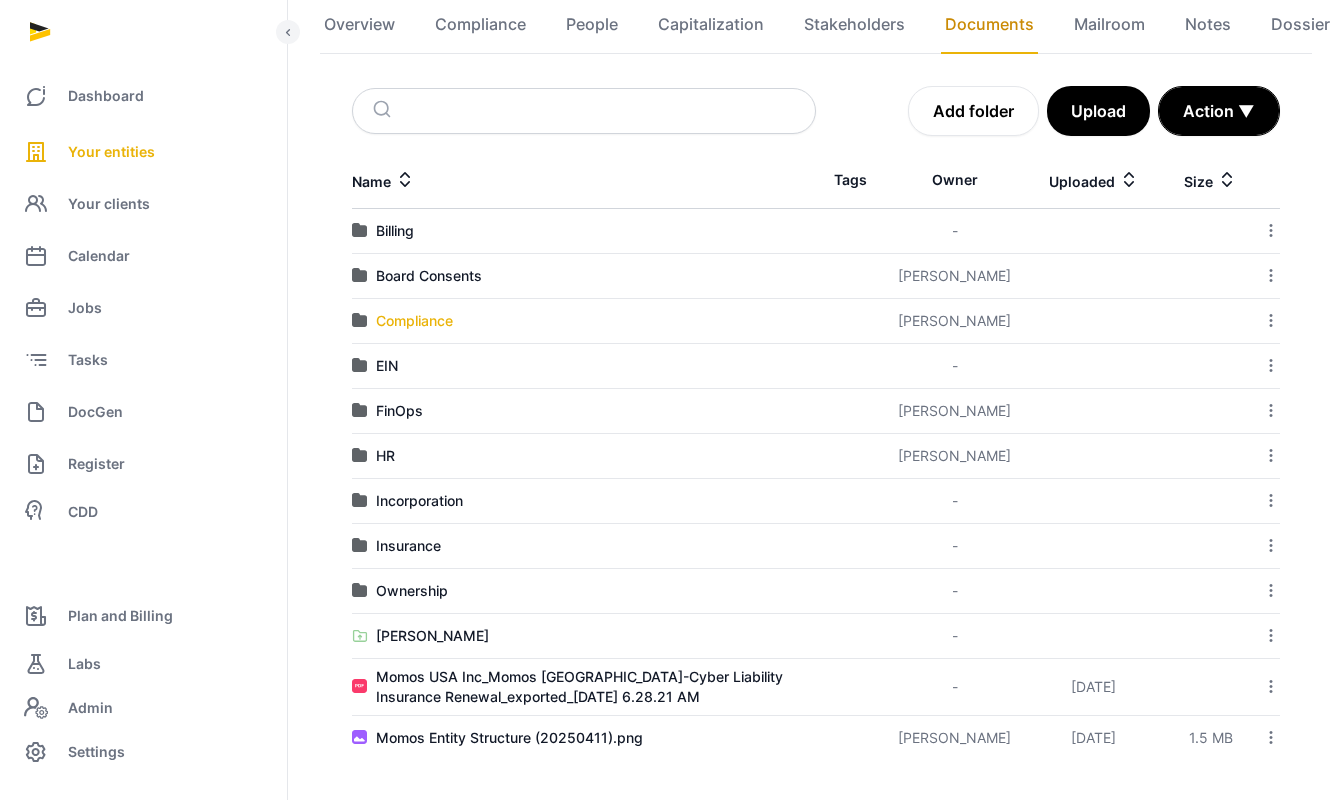 click on "Compliance" at bounding box center [414, 321] 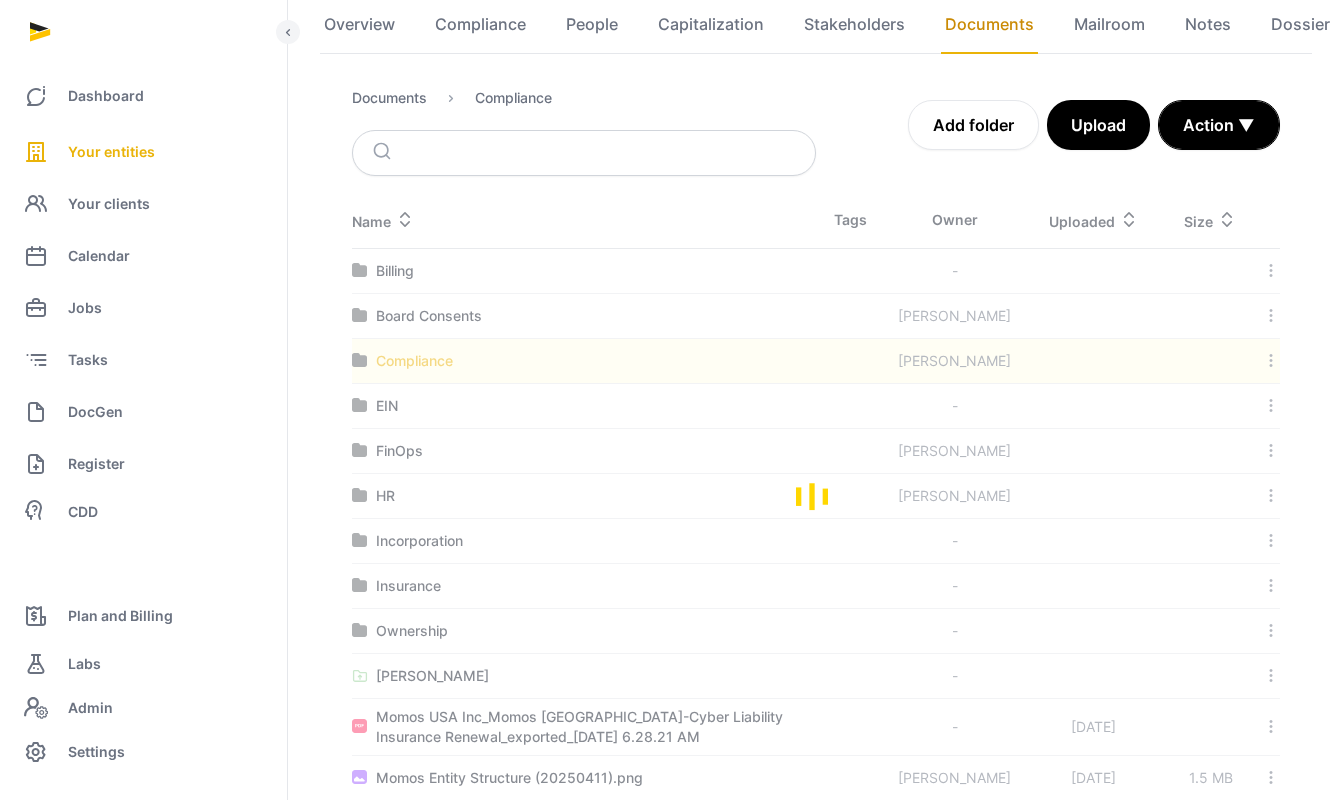 scroll, scrollTop: 24, scrollLeft: 0, axis: vertical 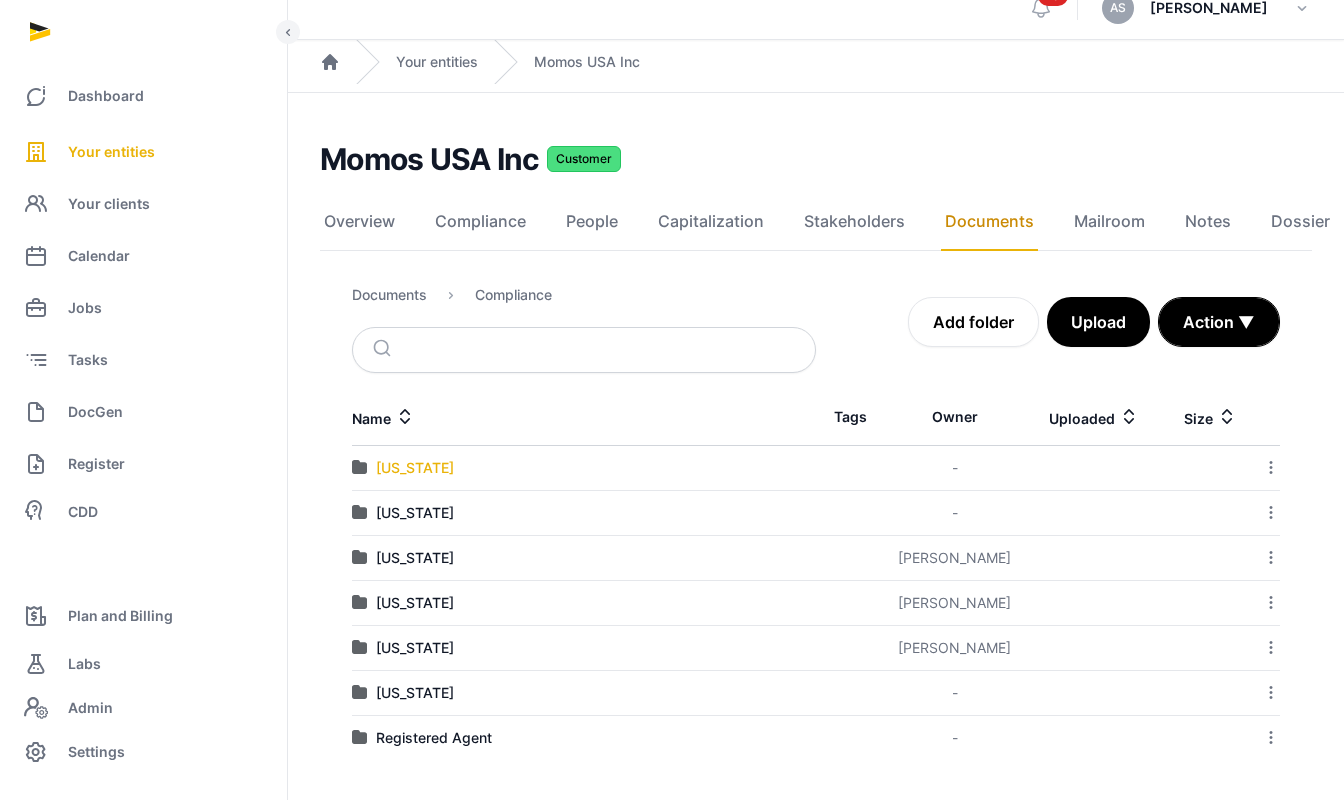 click on "[US_STATE]" at bounding box center [415, 468] 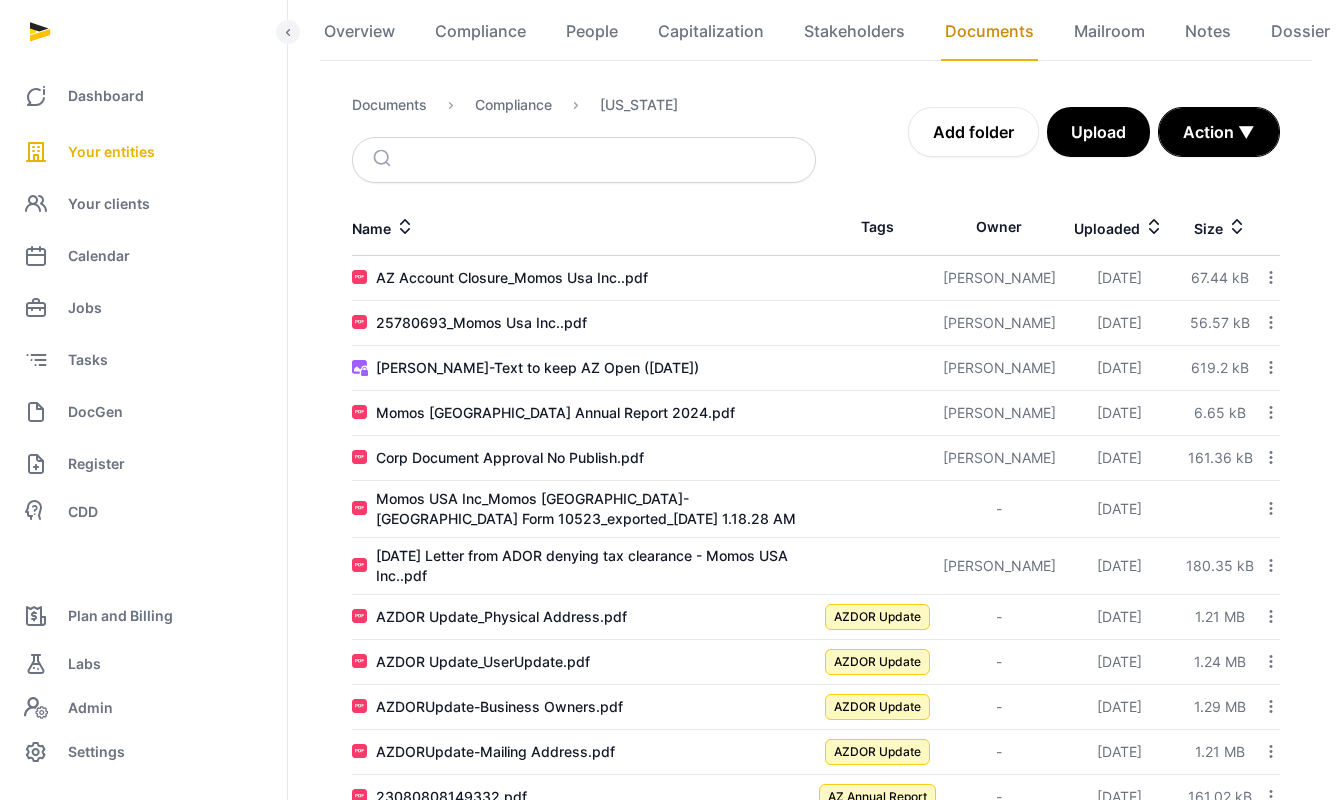 scroll, scrollTop: 214, scrollLeft: 4, axis: both 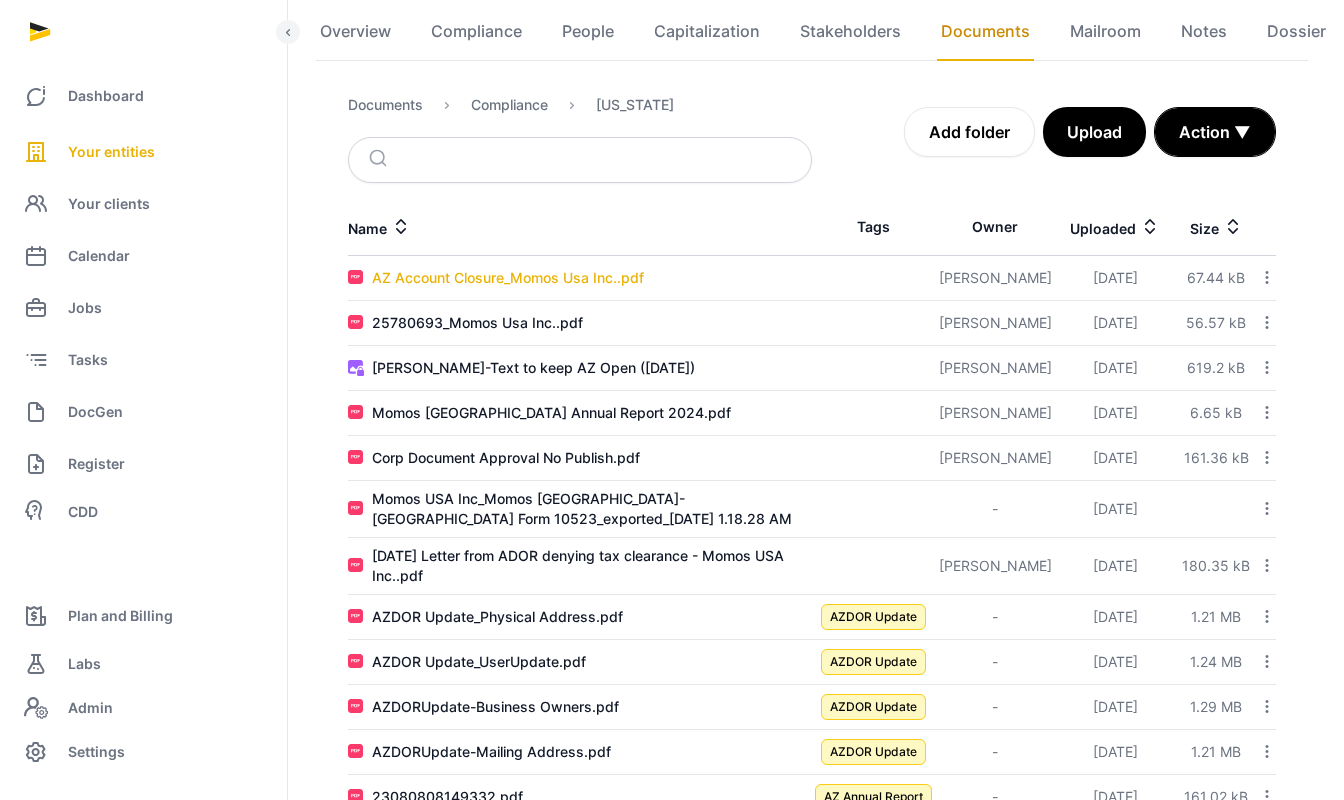 click on "AZ Account Closure_Momos Usa Inc..pdf" at bounding box center [508, 278] 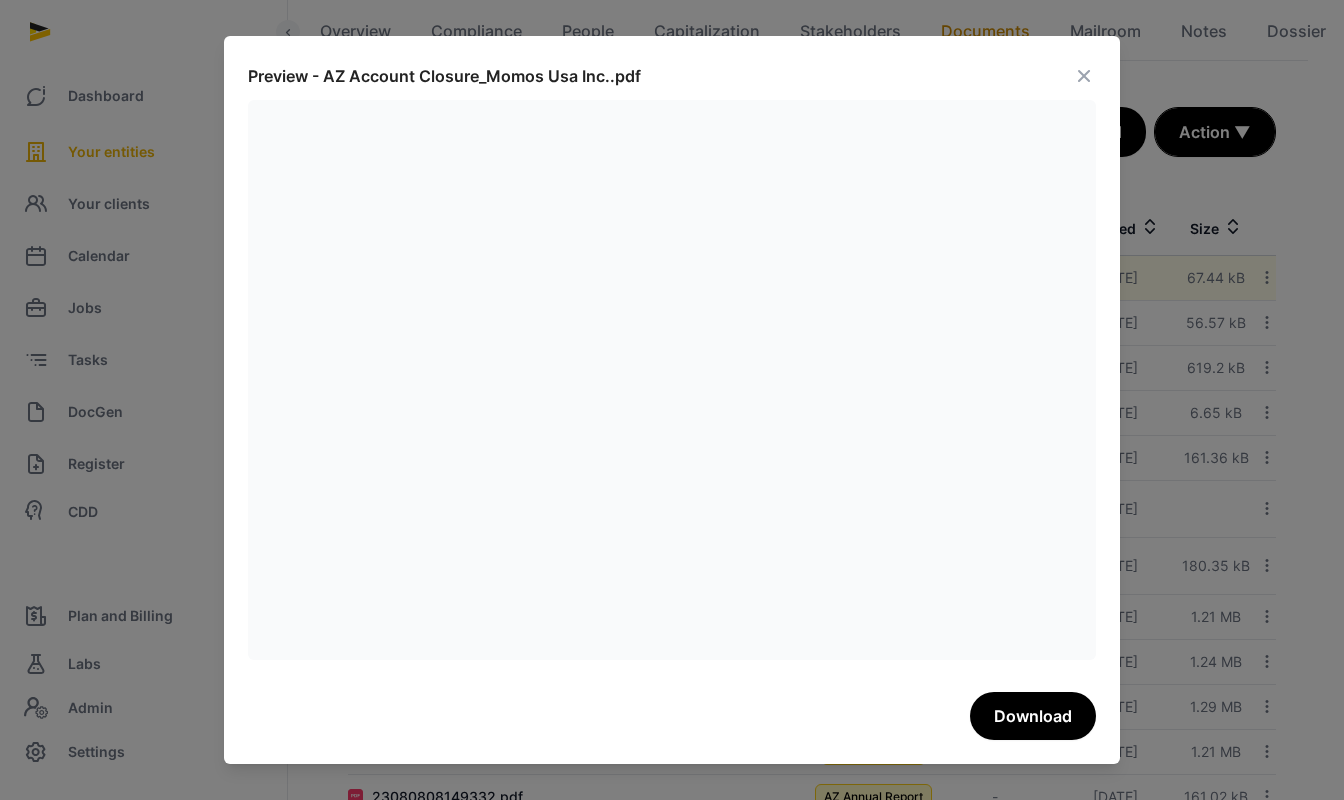 click at bounding box center (1084, 76) 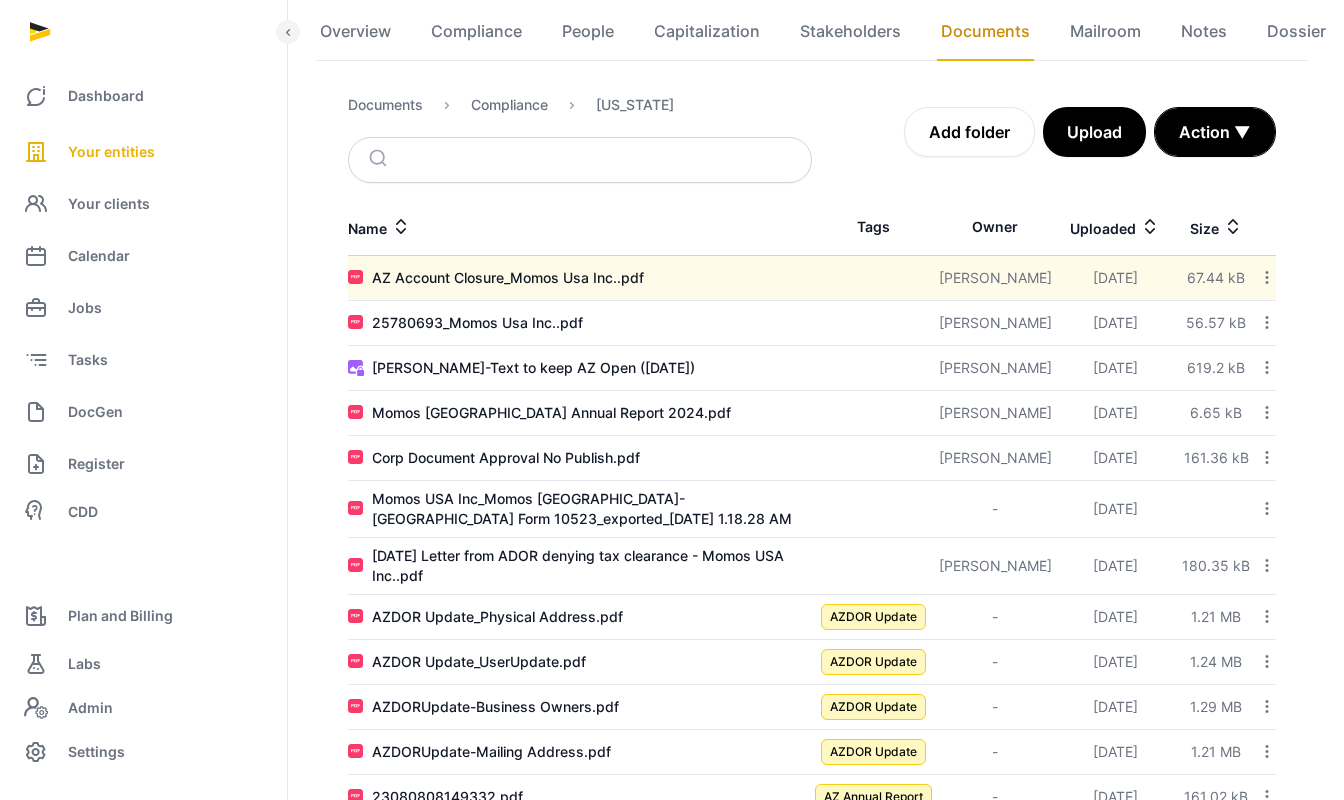 scroll, scrollTop: 273, scrollLeft: 4, axis: both 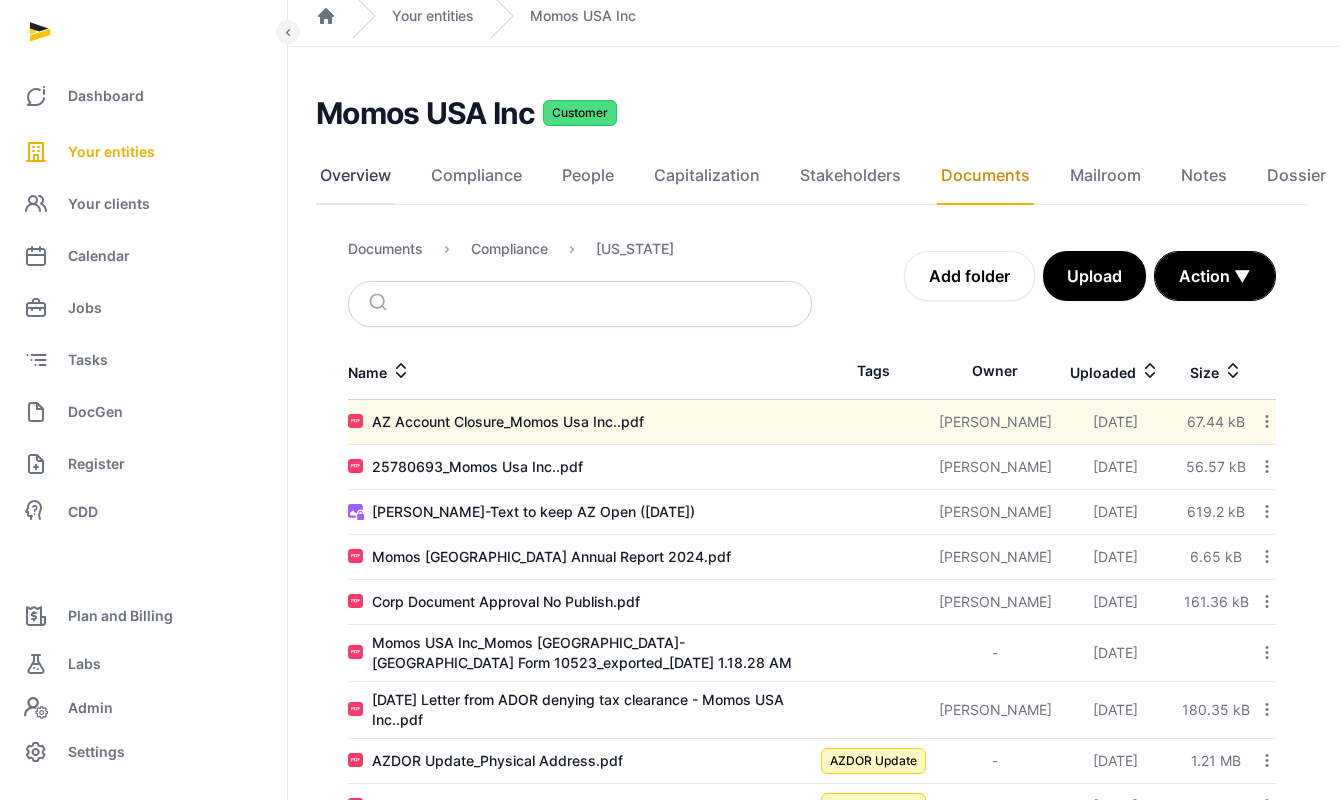 click on "Overview" 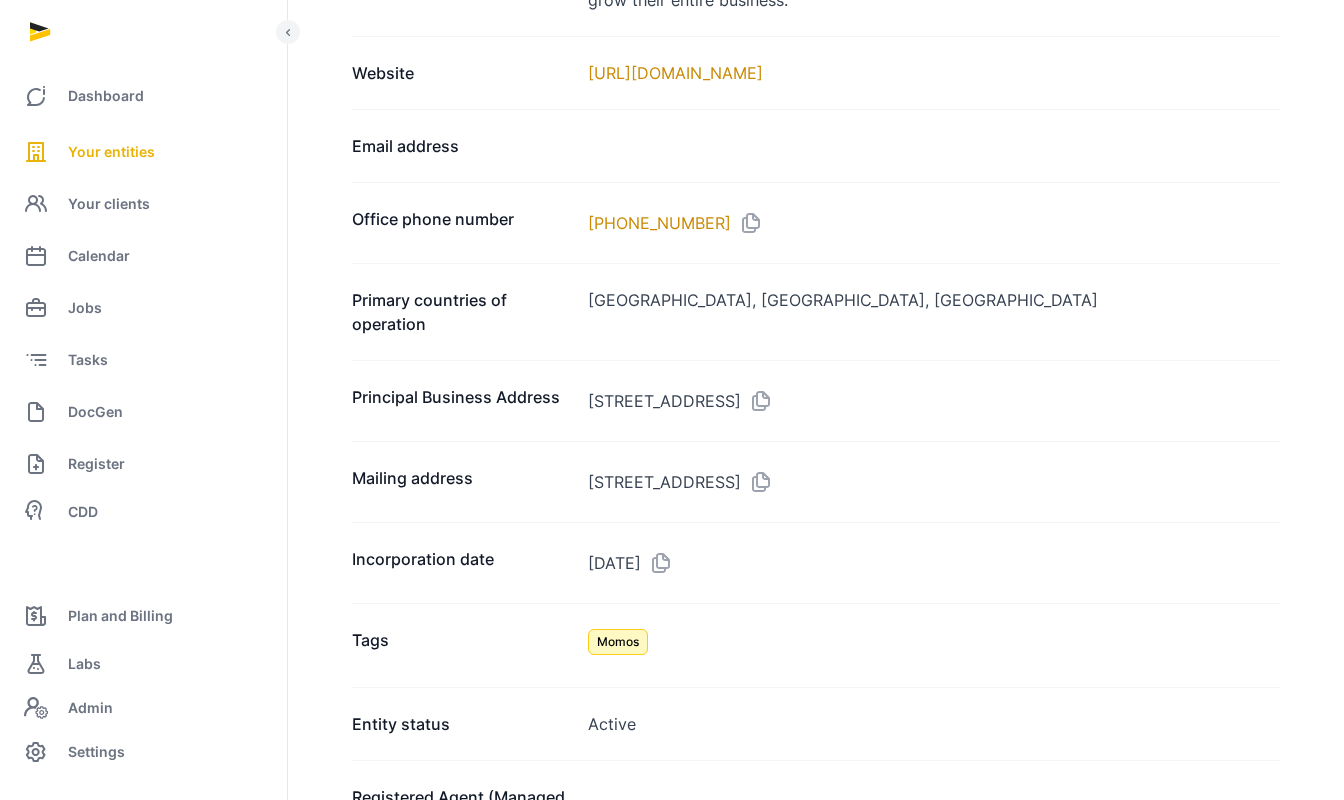 scroll, scrollTop: 1269, scrollLeft: 0, axis: vertical 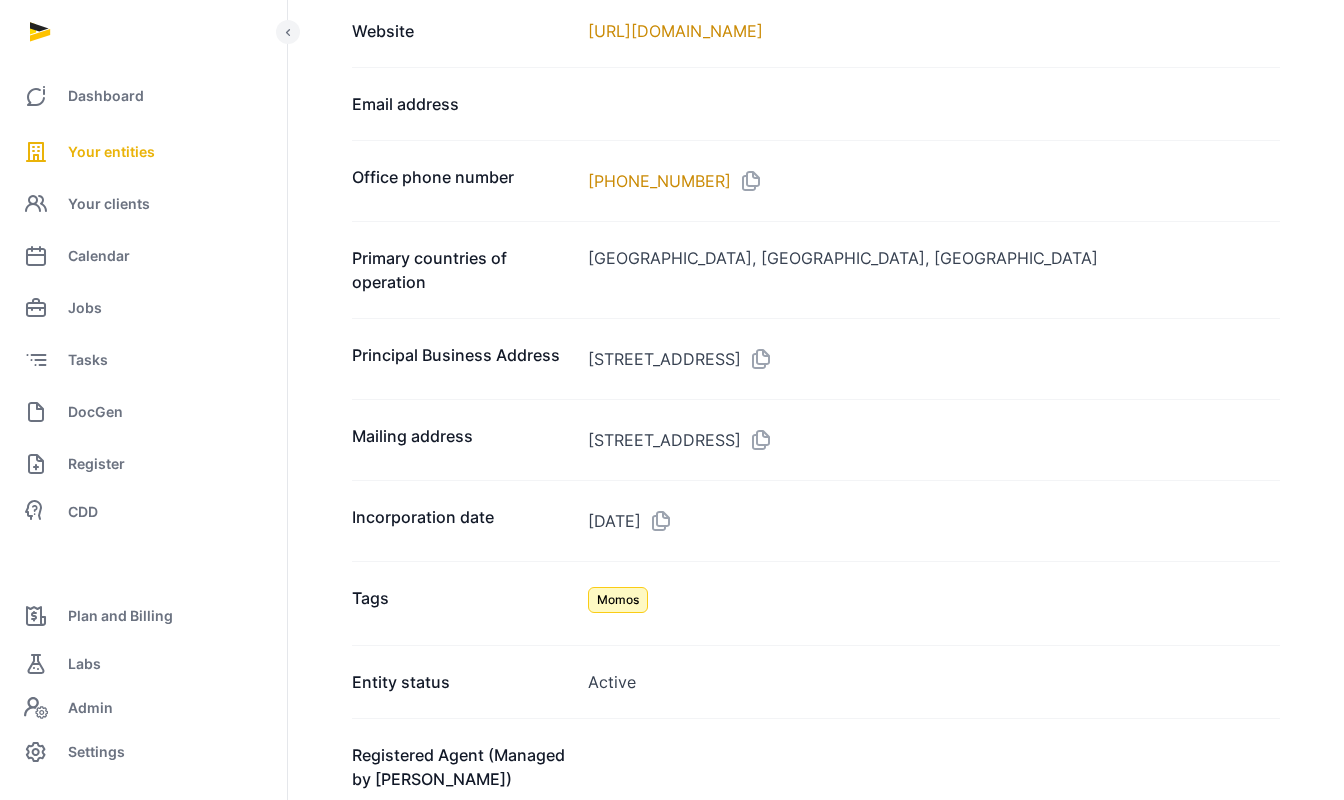 drag, startPoint x: 813, startPoint y: 354, endPoint x: 600, endPoint y: 337, distance: 213.67732 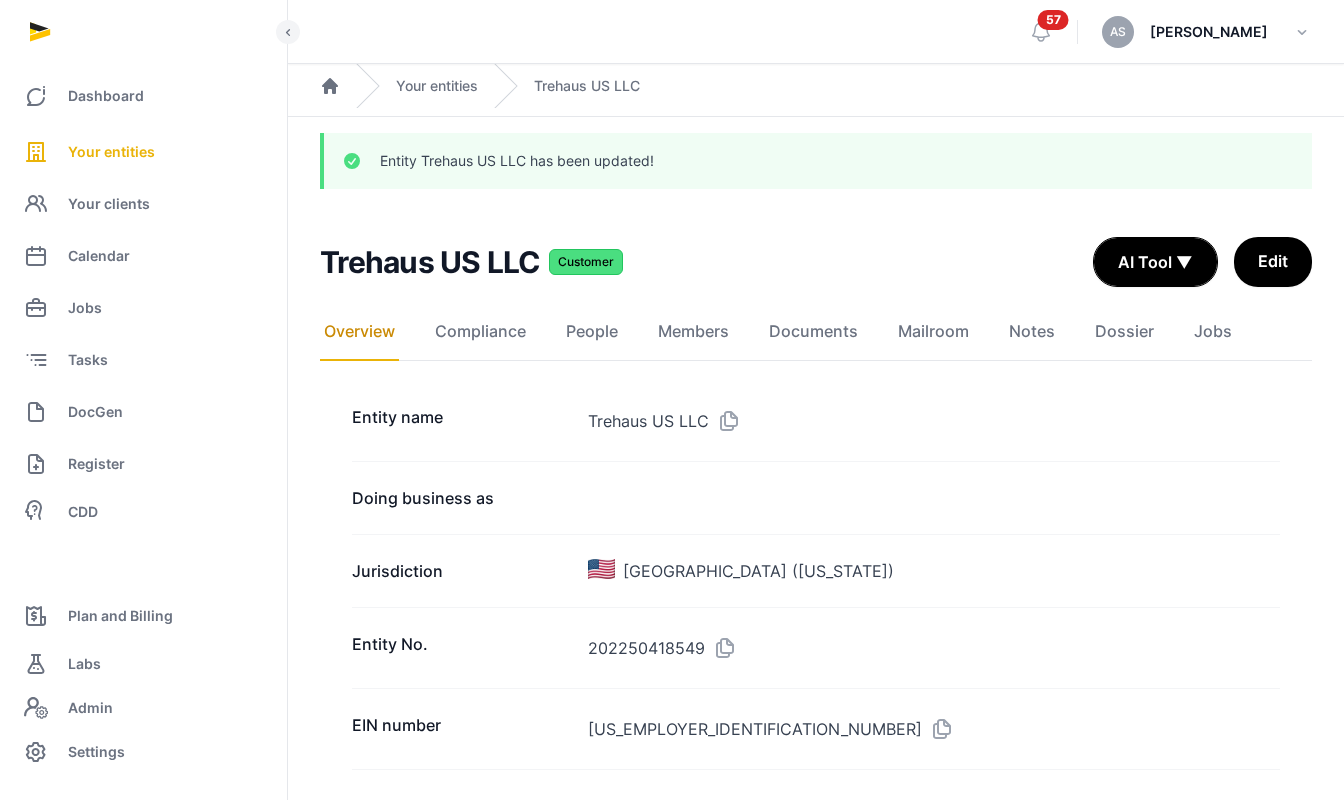 scroll, scrollTop: 0, scrollLeft: 0, axis: both 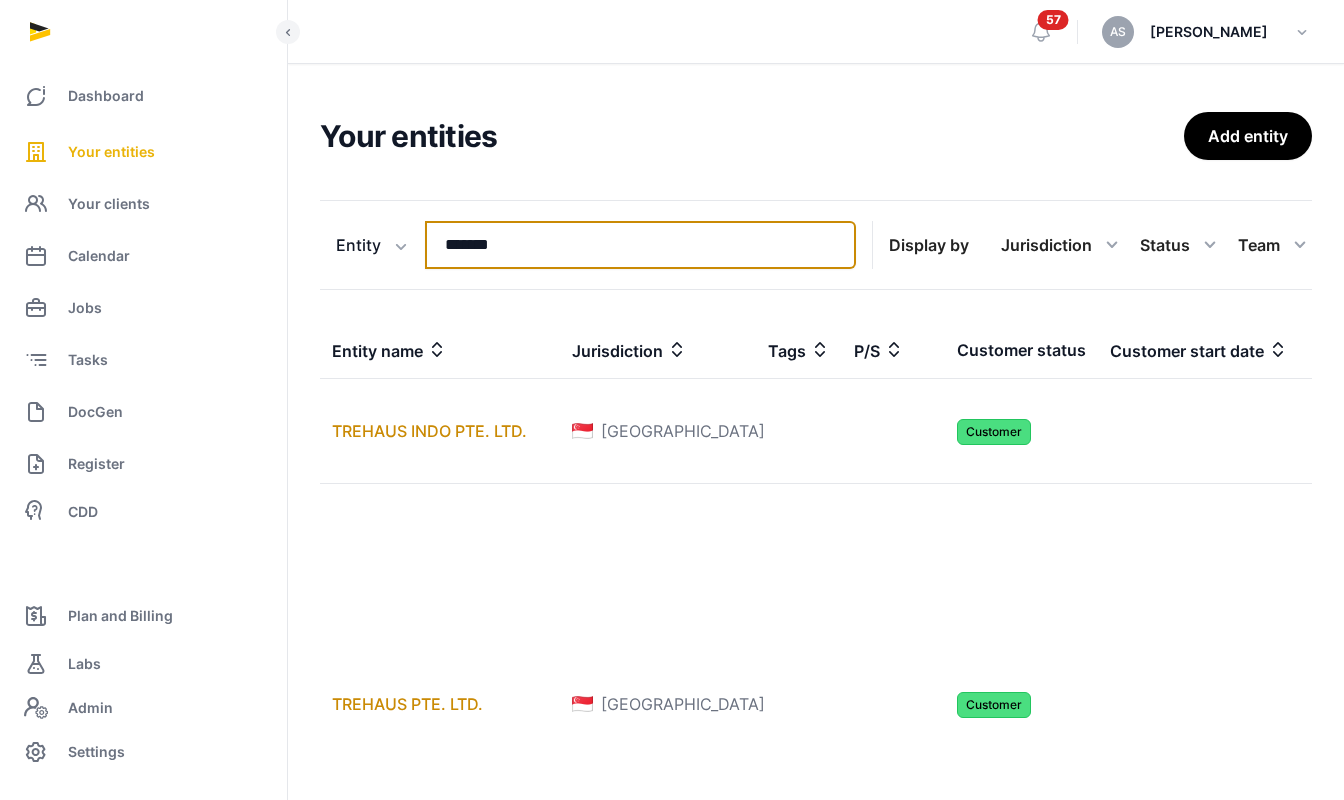 drag, startPoint x: 549, startPoint y: 253, endPoint x: 420, endPoint y: 220, distance: 133.15405 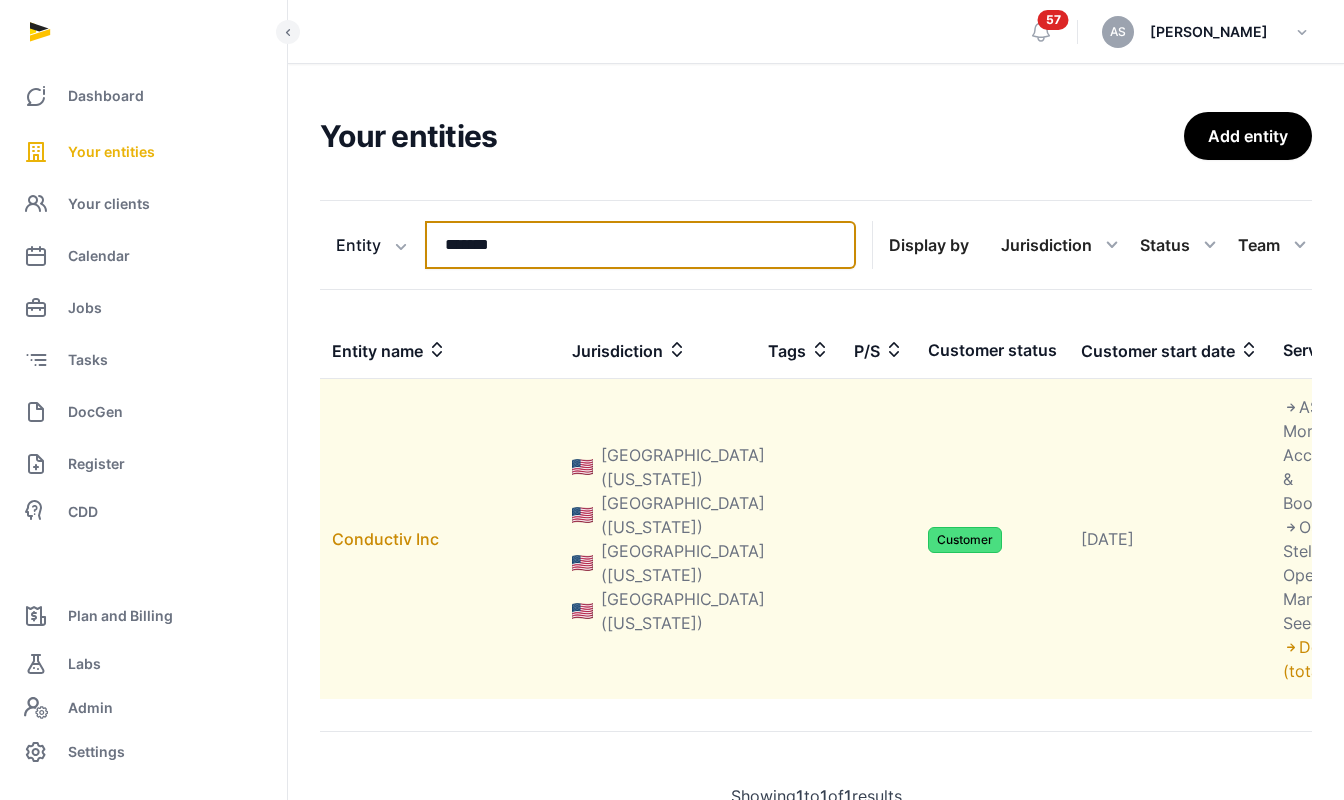 type on "*******" 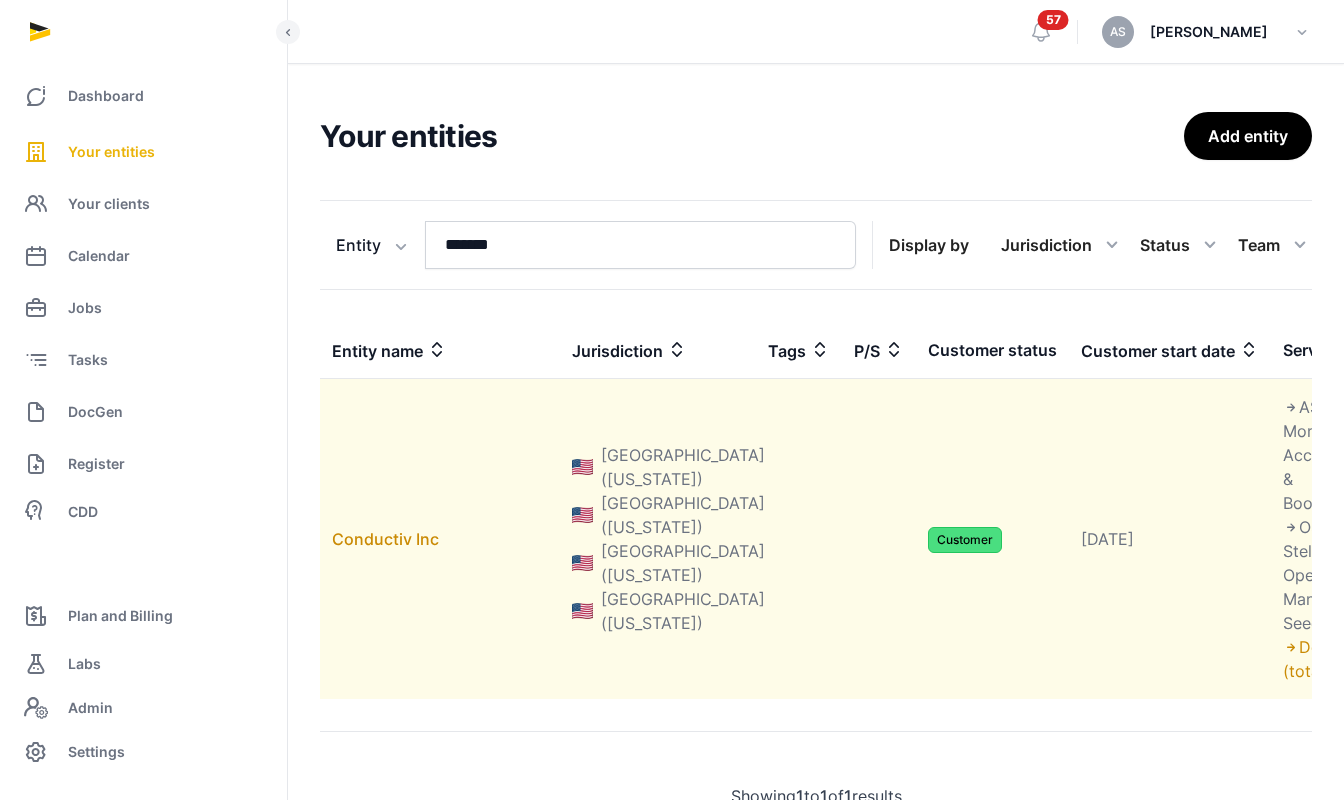 click on "Conductiv Inc" at bounding box center (440, 539) 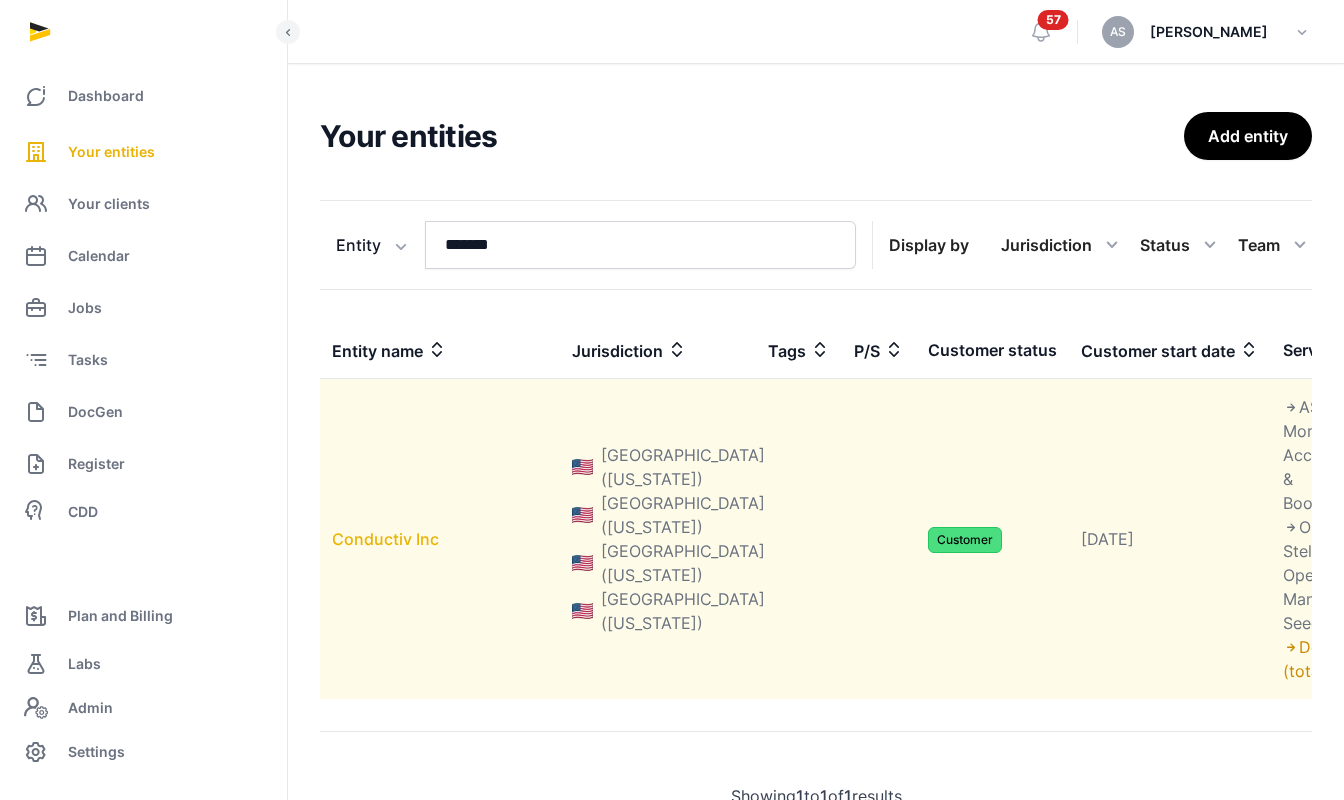 click on "Conductiv Inc" at bounding box center [385, 539] 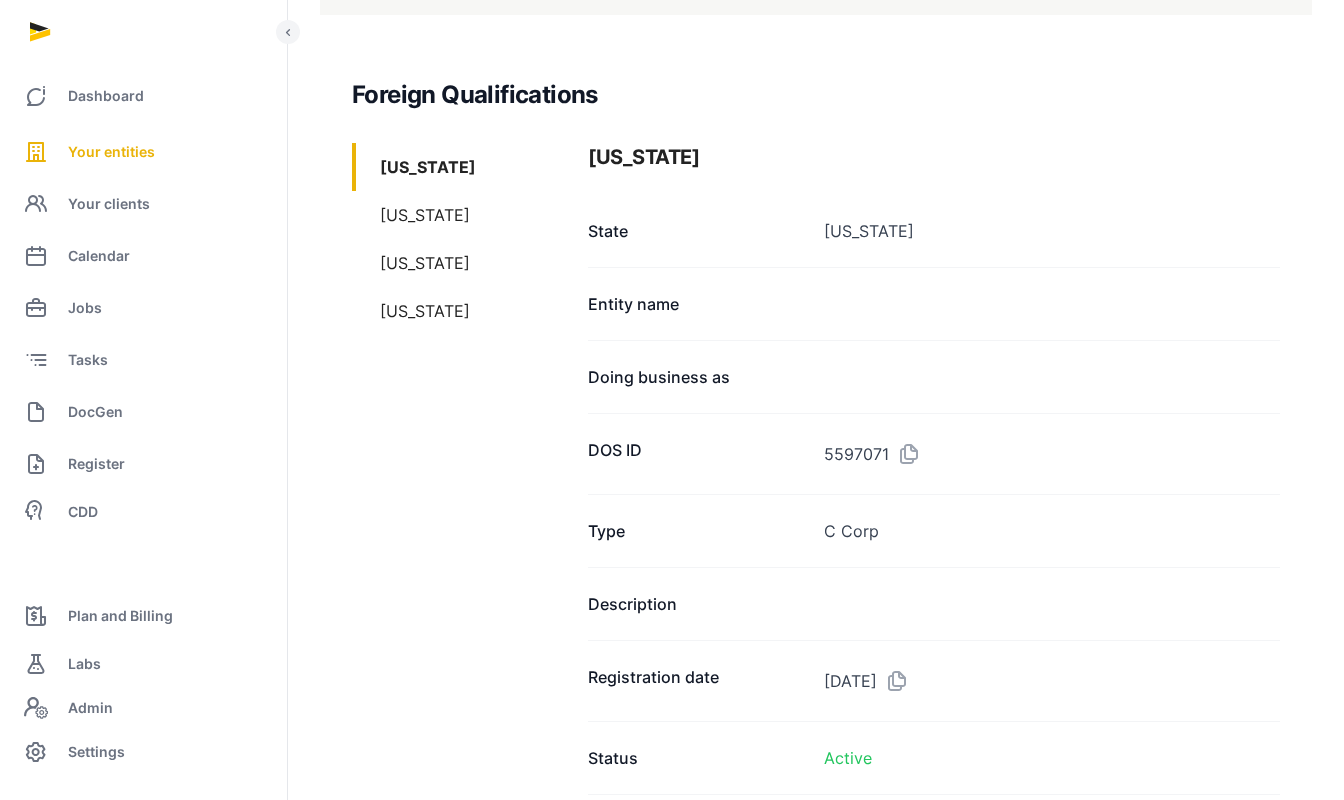 scroll, scrollTop: 2272, scrollLeft: 0, axis: vertical 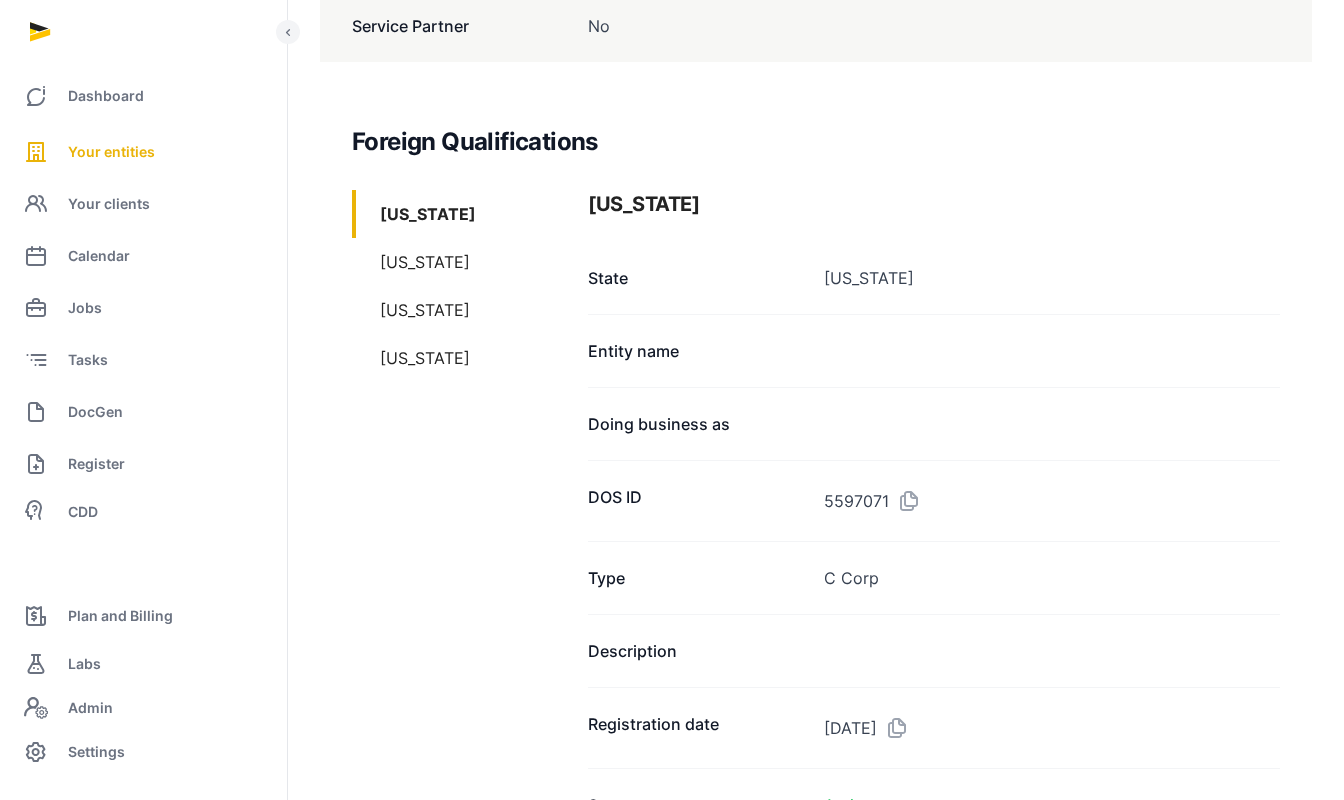 click on "Massachusetts" 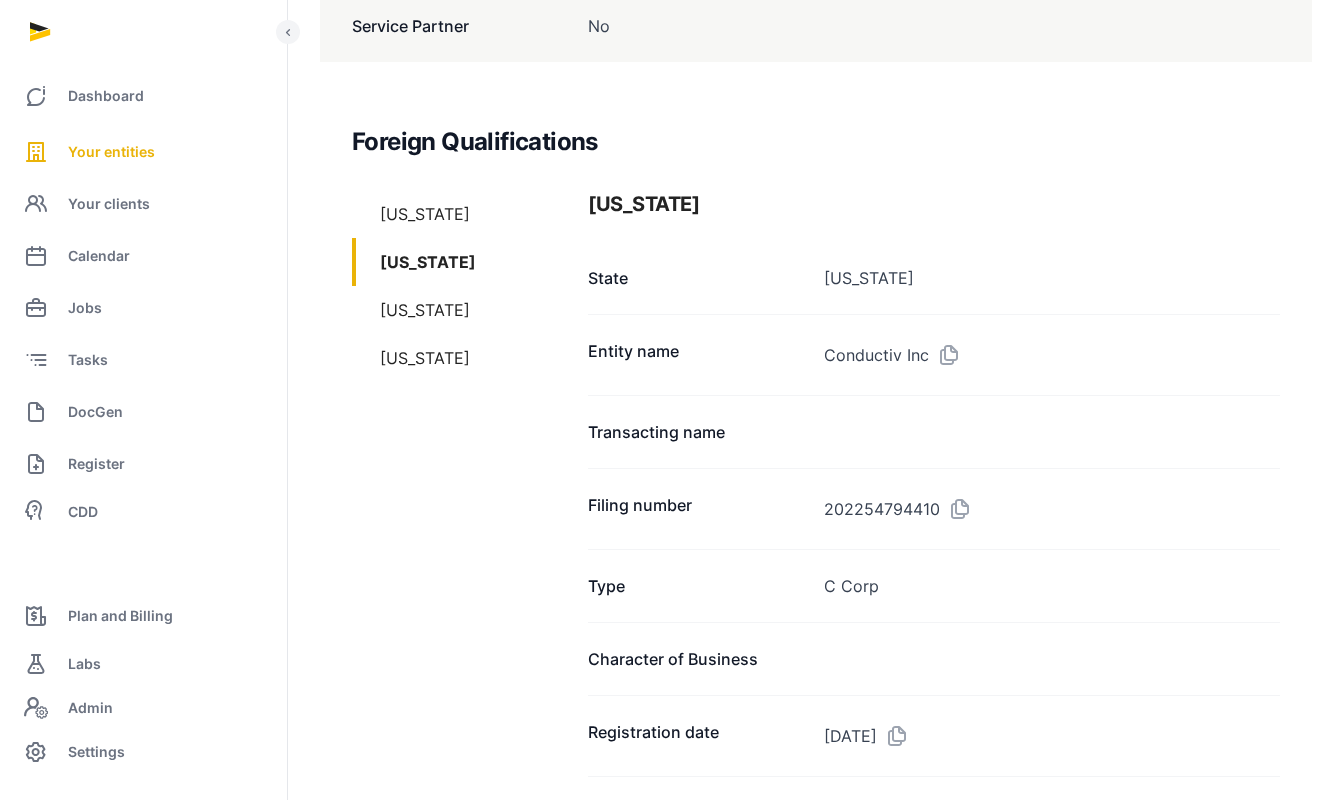 click on "Colorado" 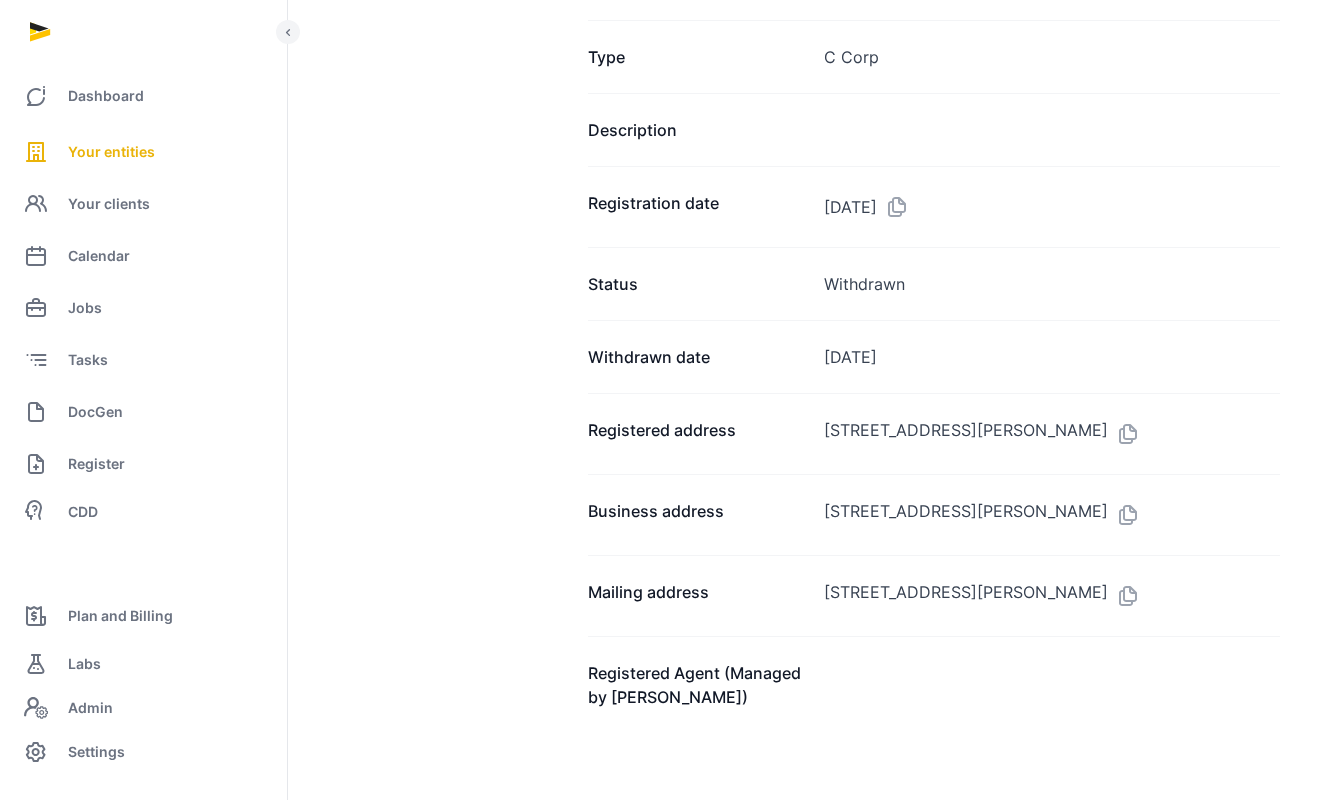 scroll, scrollTop: 2870, scrollLeft: 0, axis: vertical 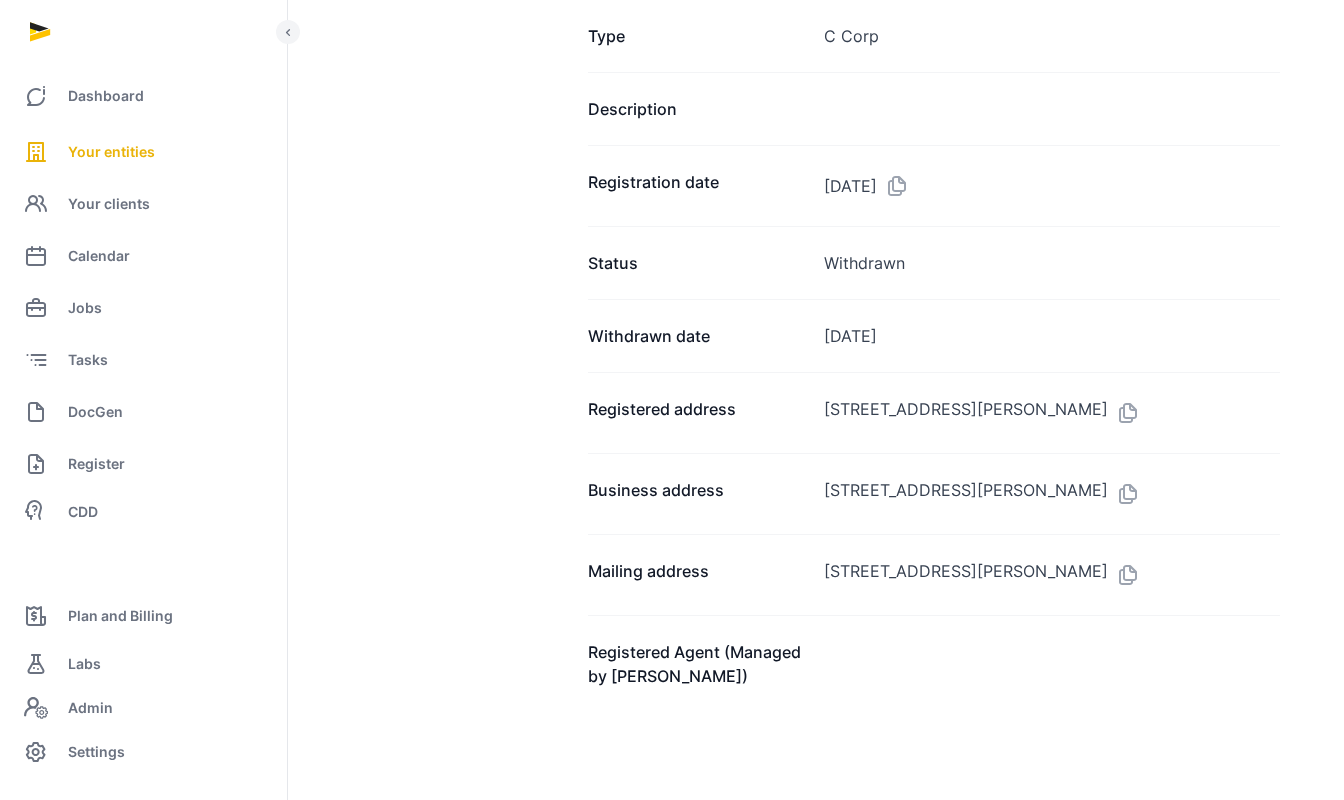 click on "New York Massachusetts Colorado Michigan" at bounding box center [462, 200] 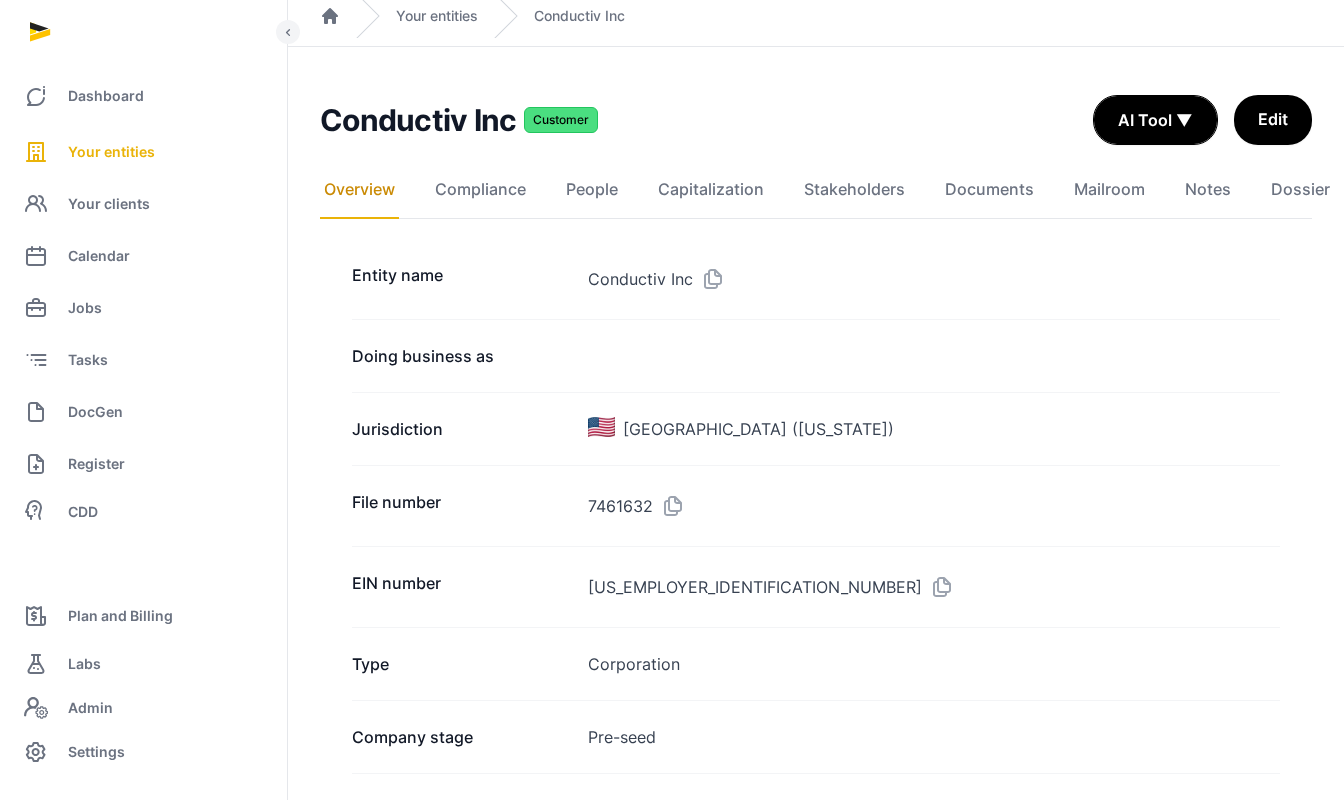 scroll, scrollTop: 0, scrollLeft: 0, axis: both 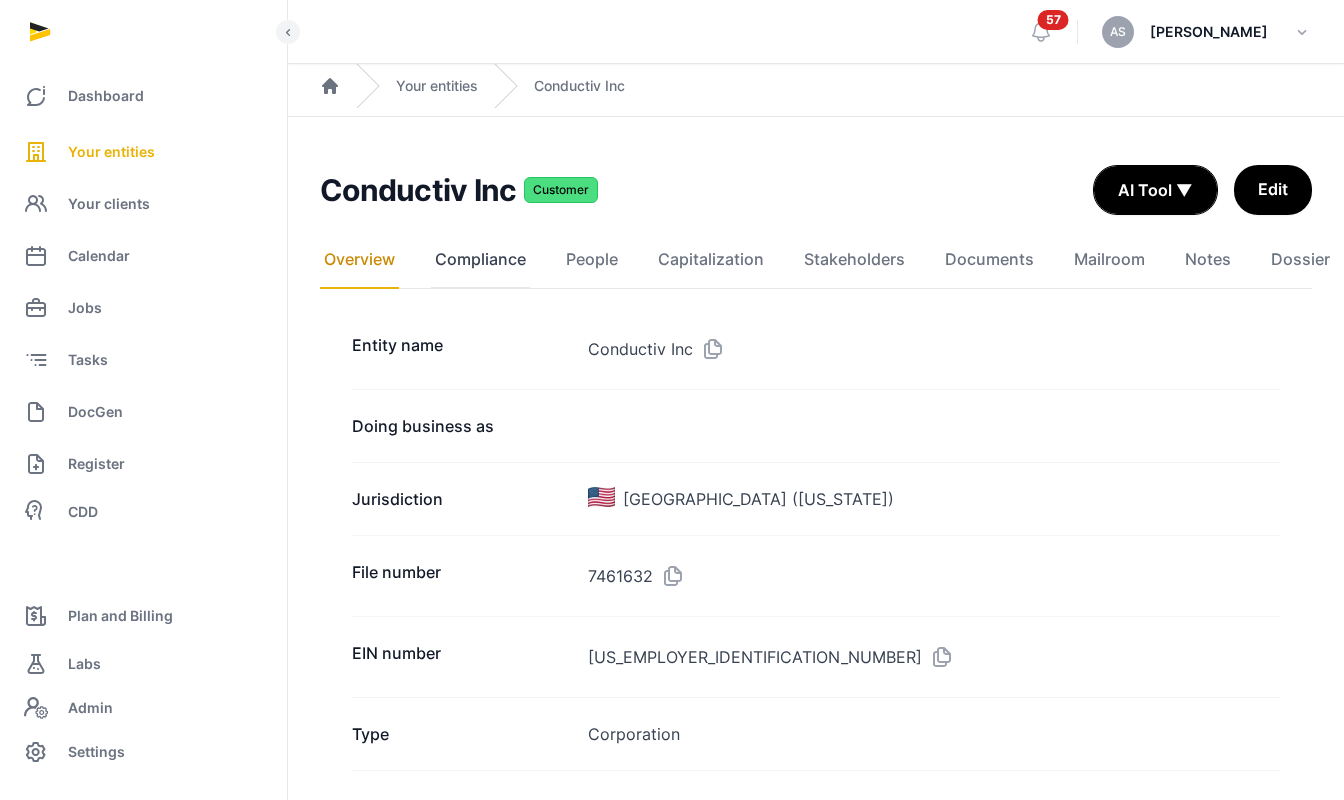 click on "Compliance" 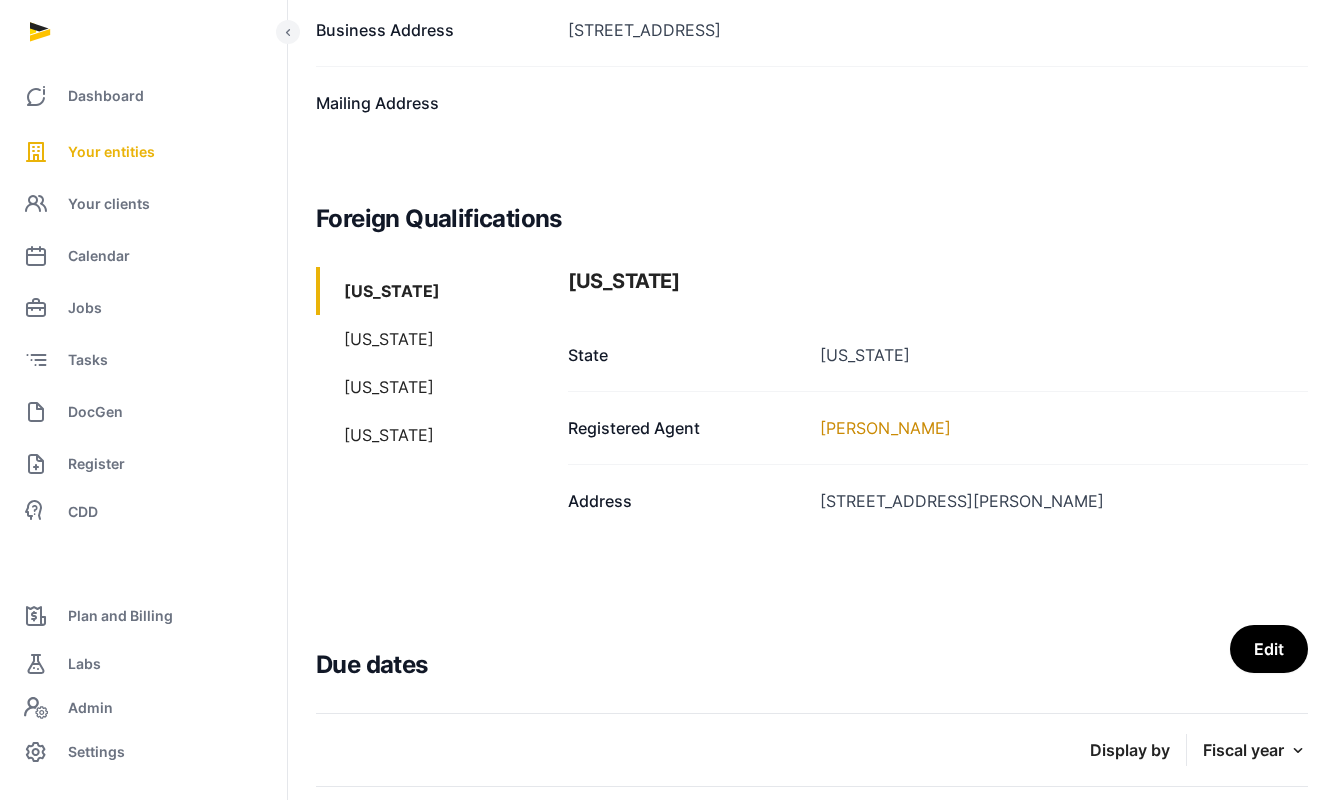 scroll, scrollTop: 0, scrollLeft: 4, axis: horizontal 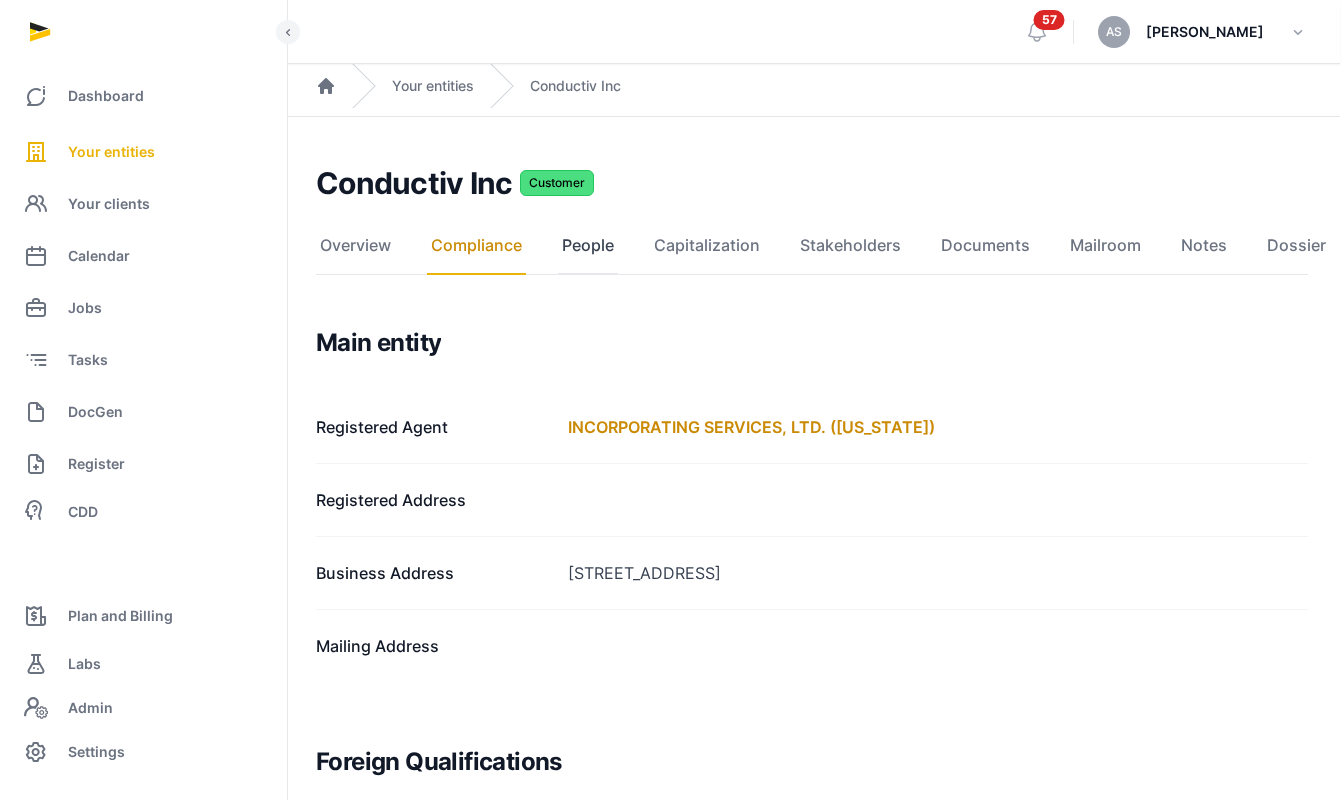 click on "People" 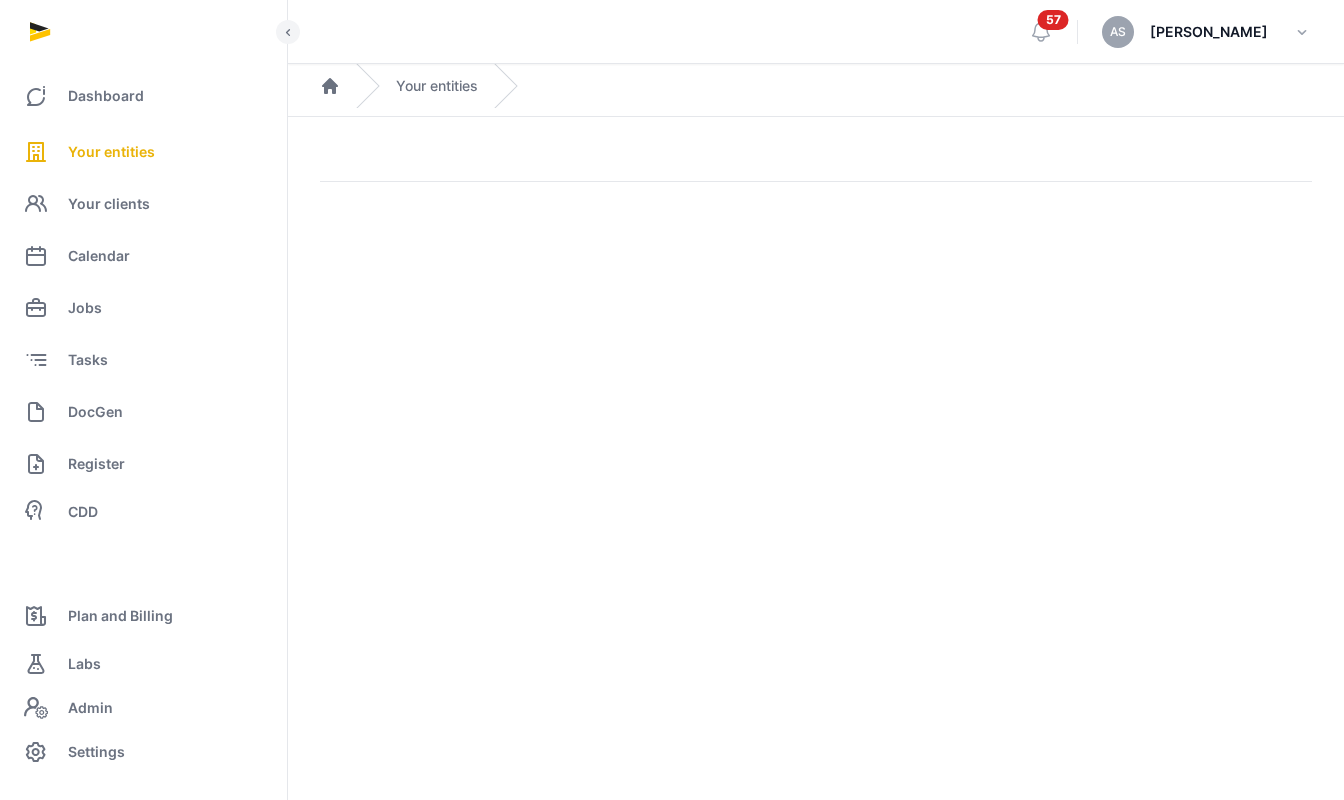 scroll, scrollTop: 0, scrollLeft: 0, axis: both 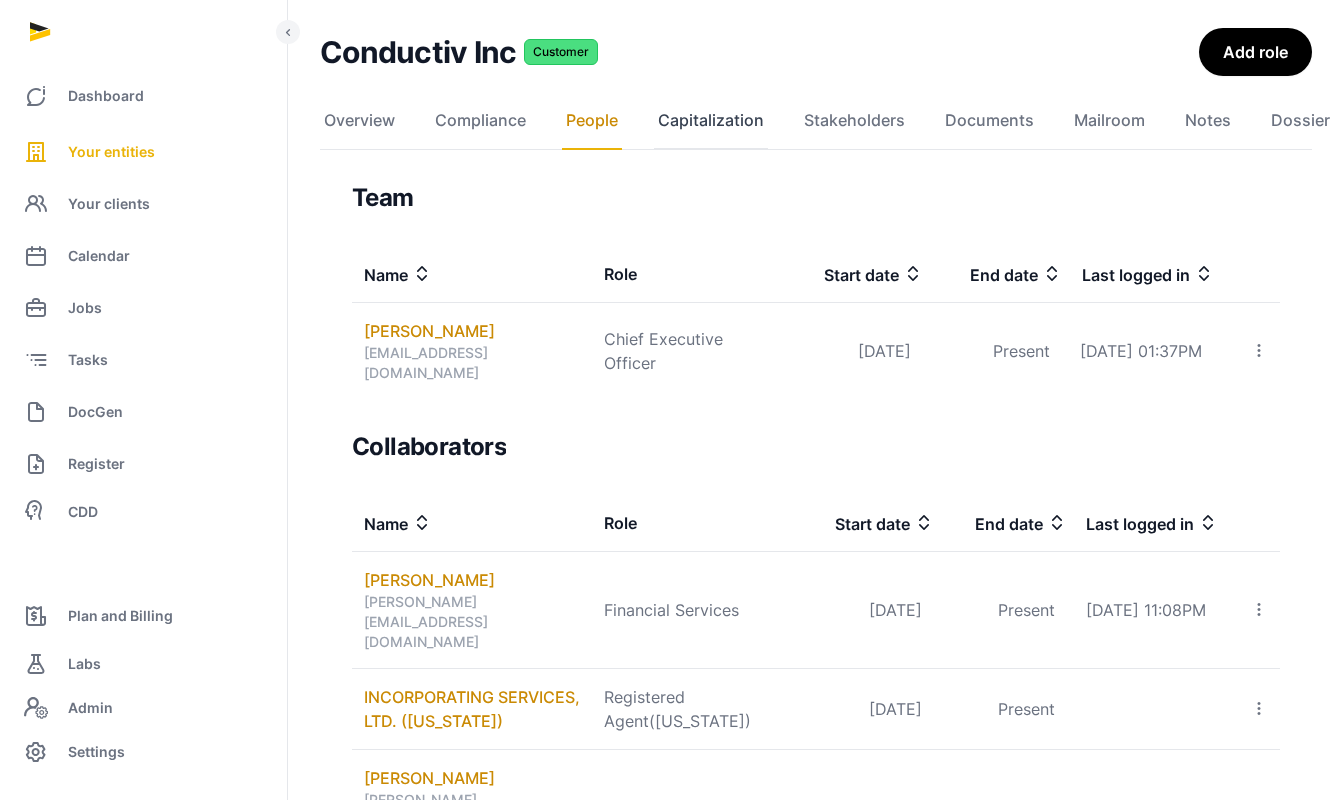 click on "Capitalization" 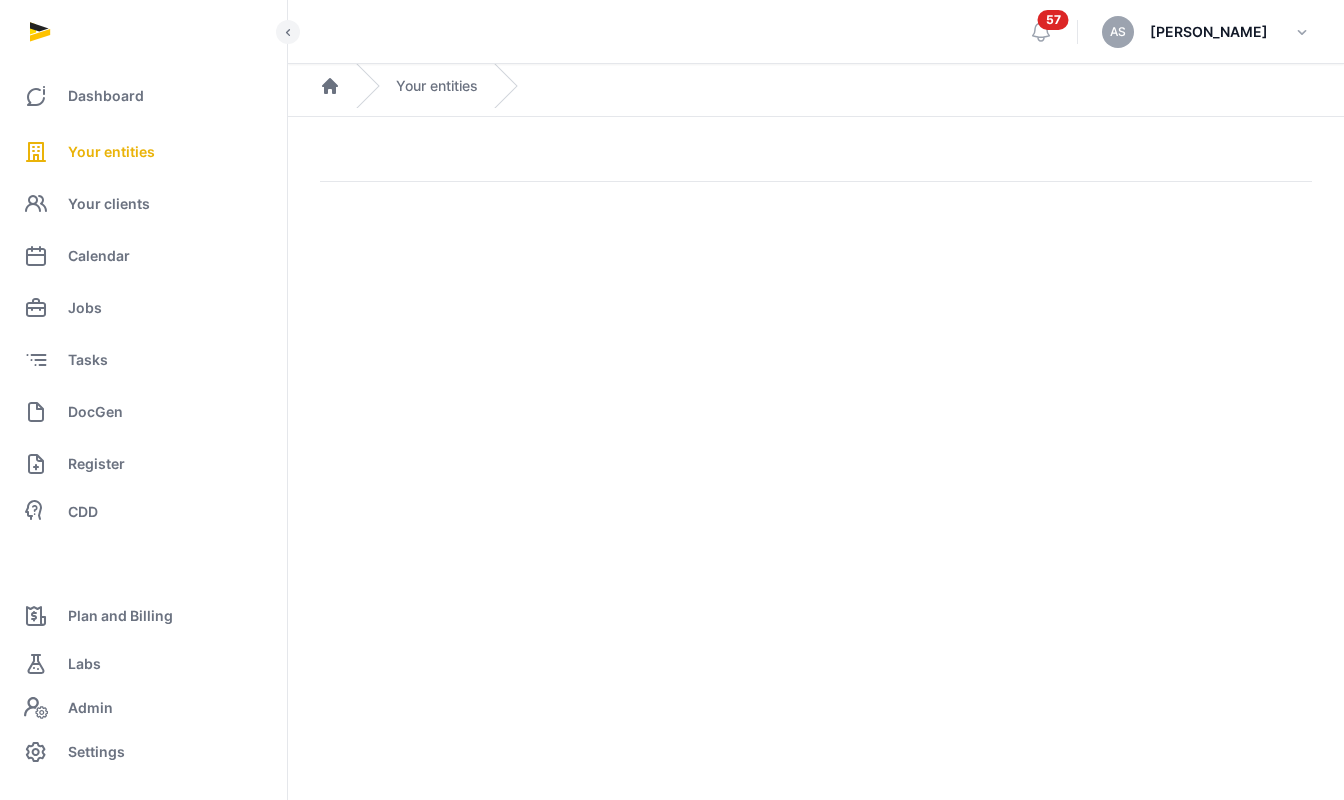 scroll, scrollTop: 0, scrollLeft: 0, axis: both 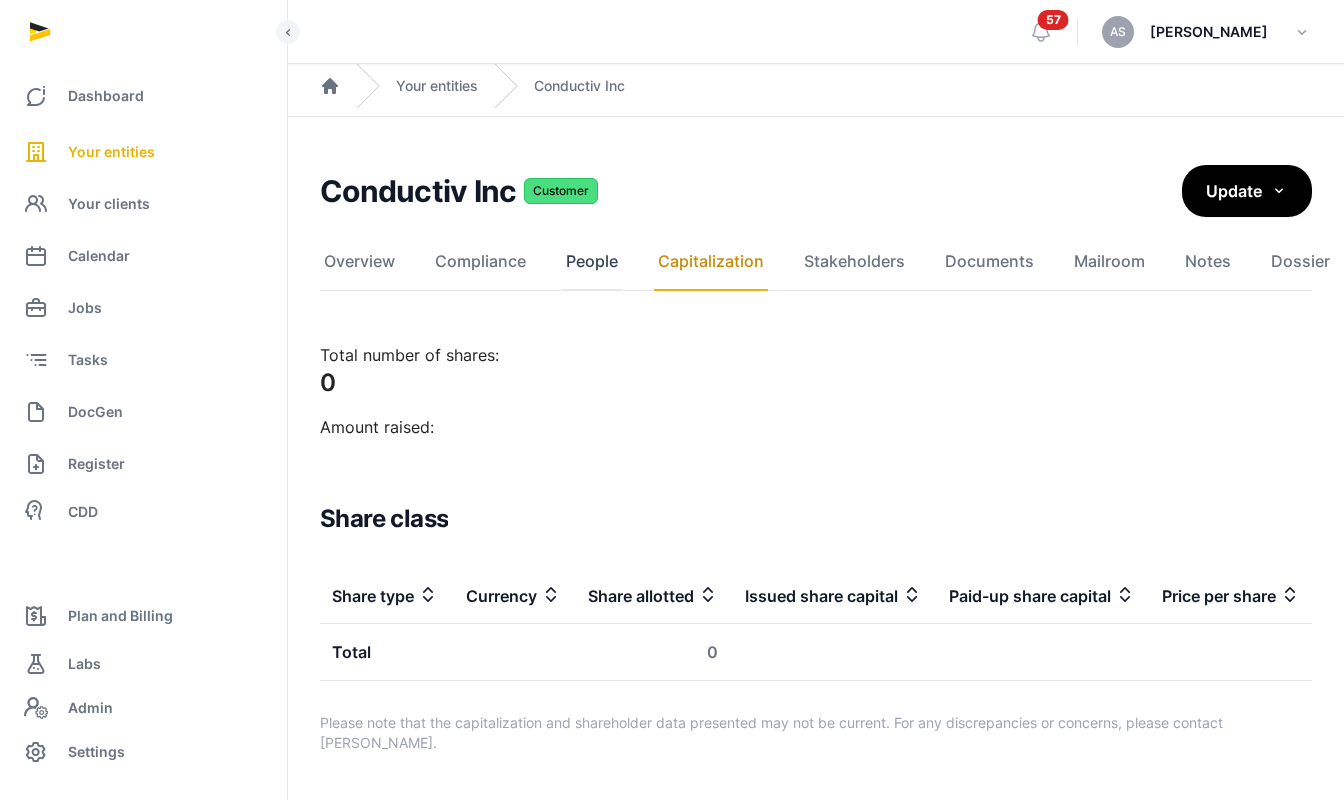 click on "People" 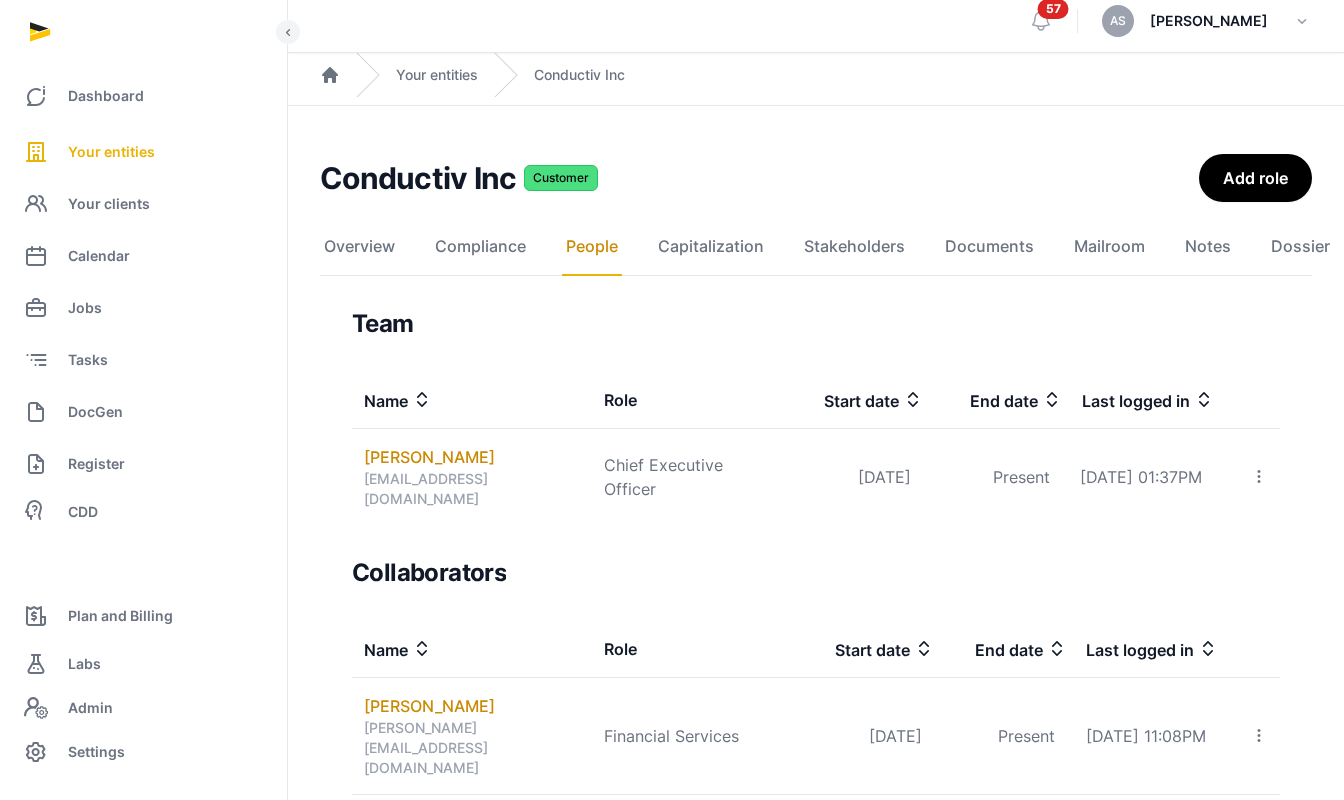 scroll, scrollTop: 0, scrollLeft: 0, axis: both 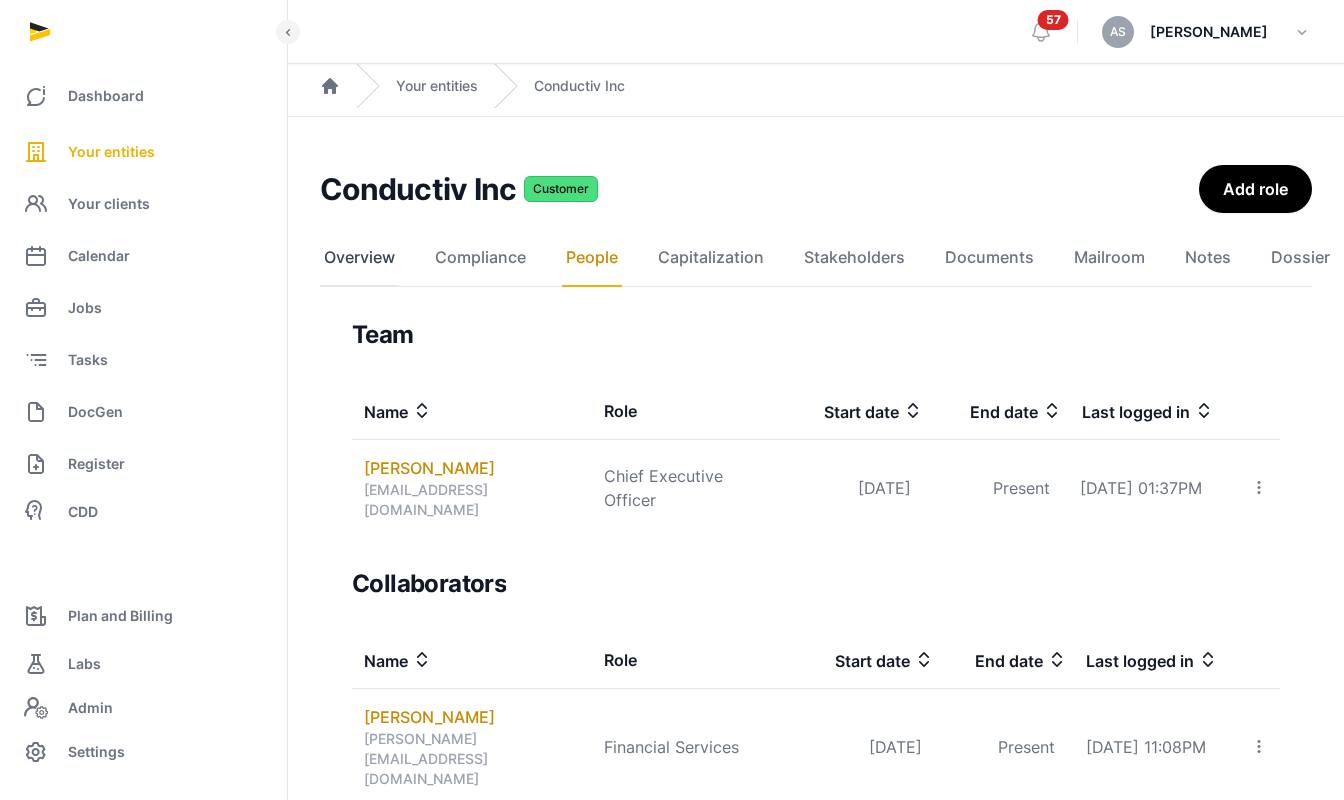 click on "Overview" 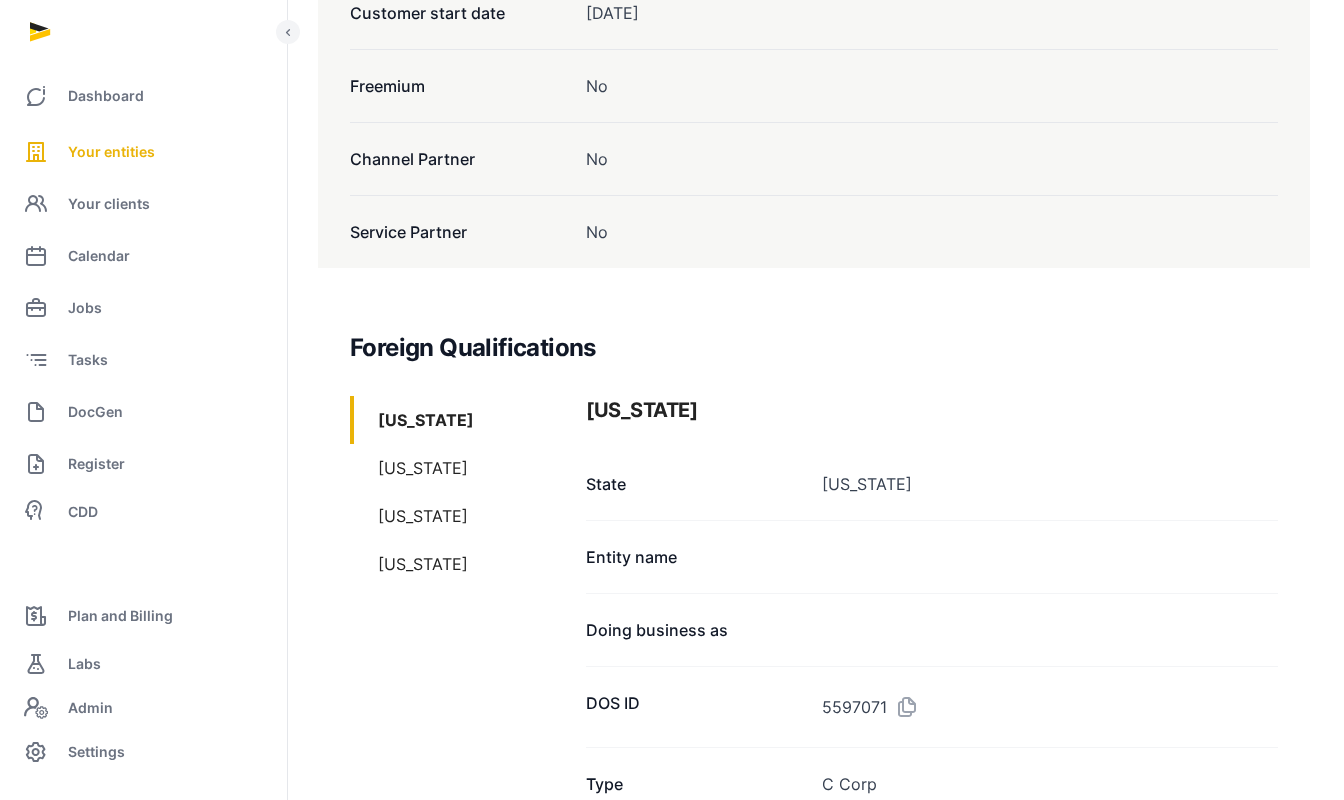 scroll, scrollTop: 2076, scrollLeft: 2, axis: both 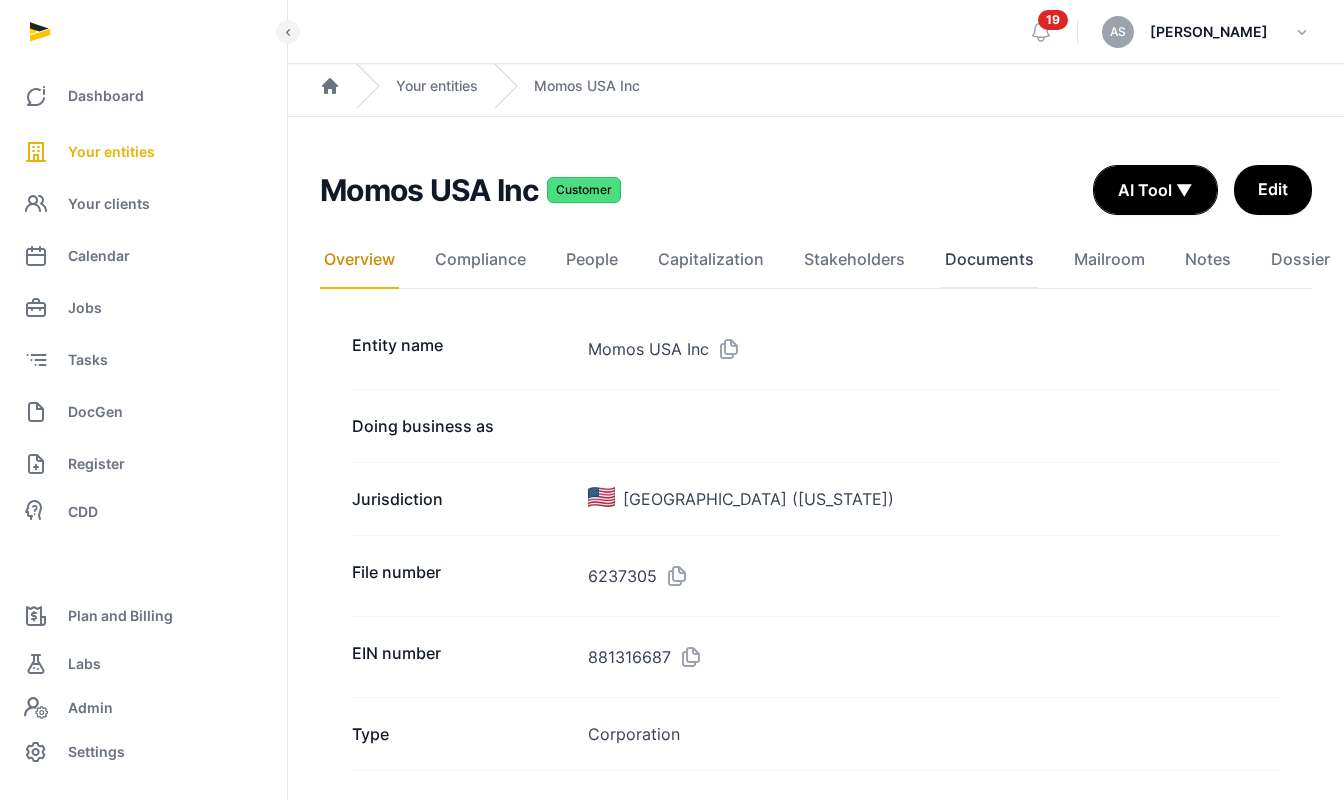 click on "Documents" 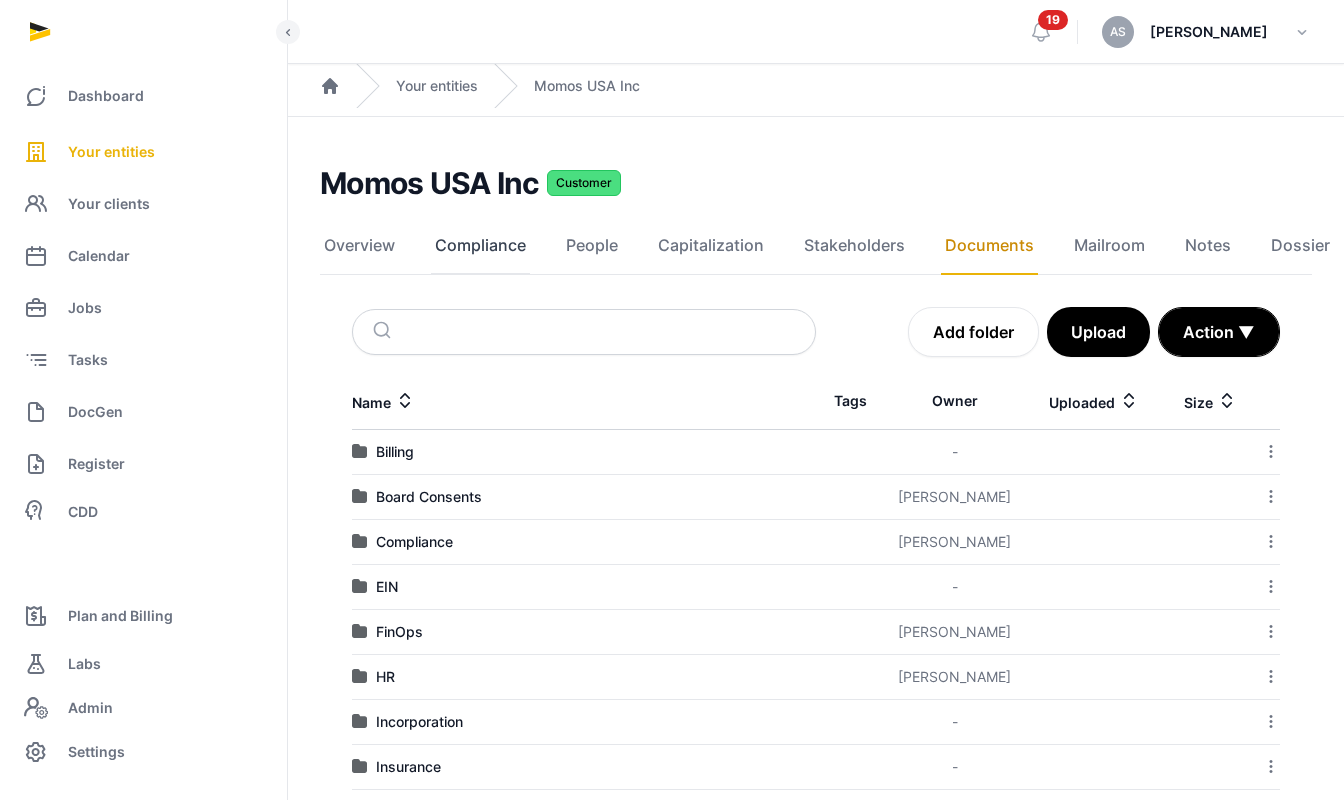 click on "Compliance" 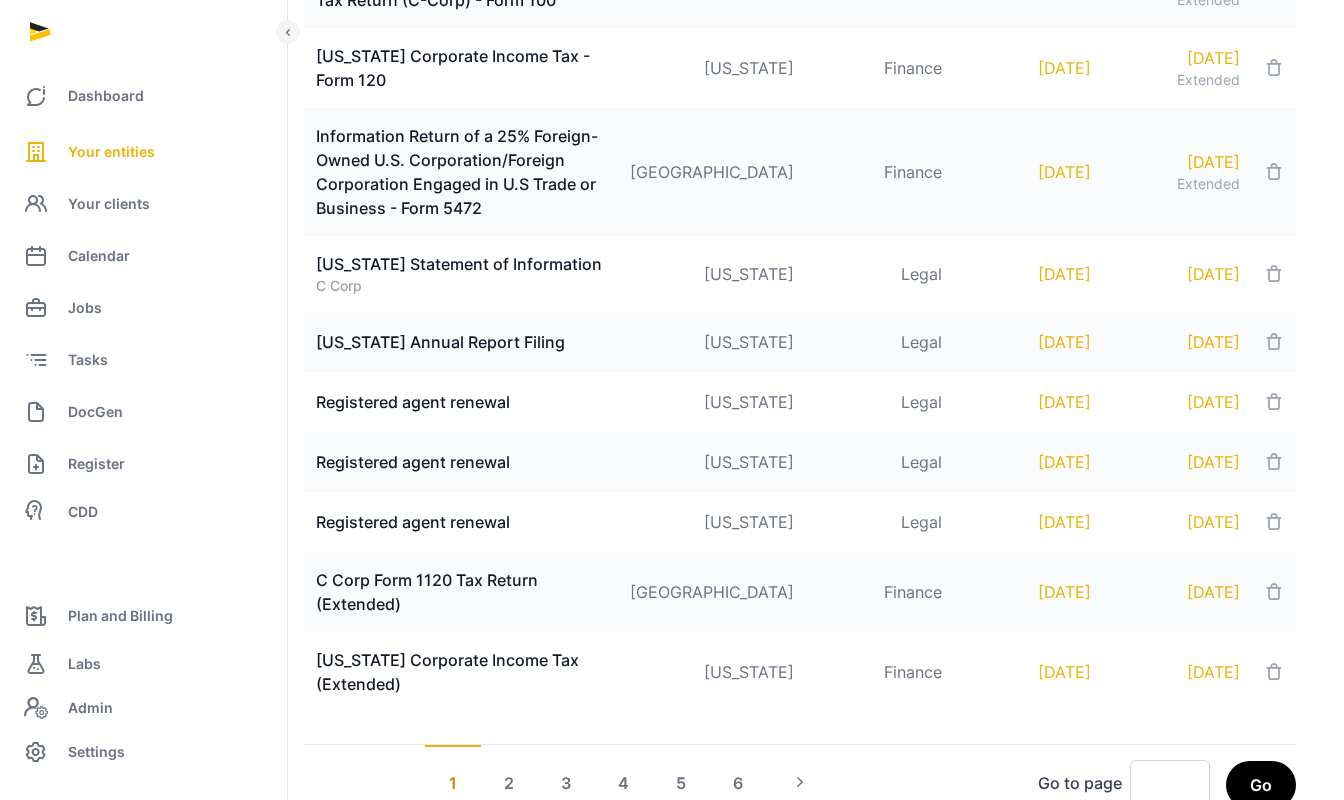 scroll, scrollTop: 1992, scrollLeft: 16, axis: both 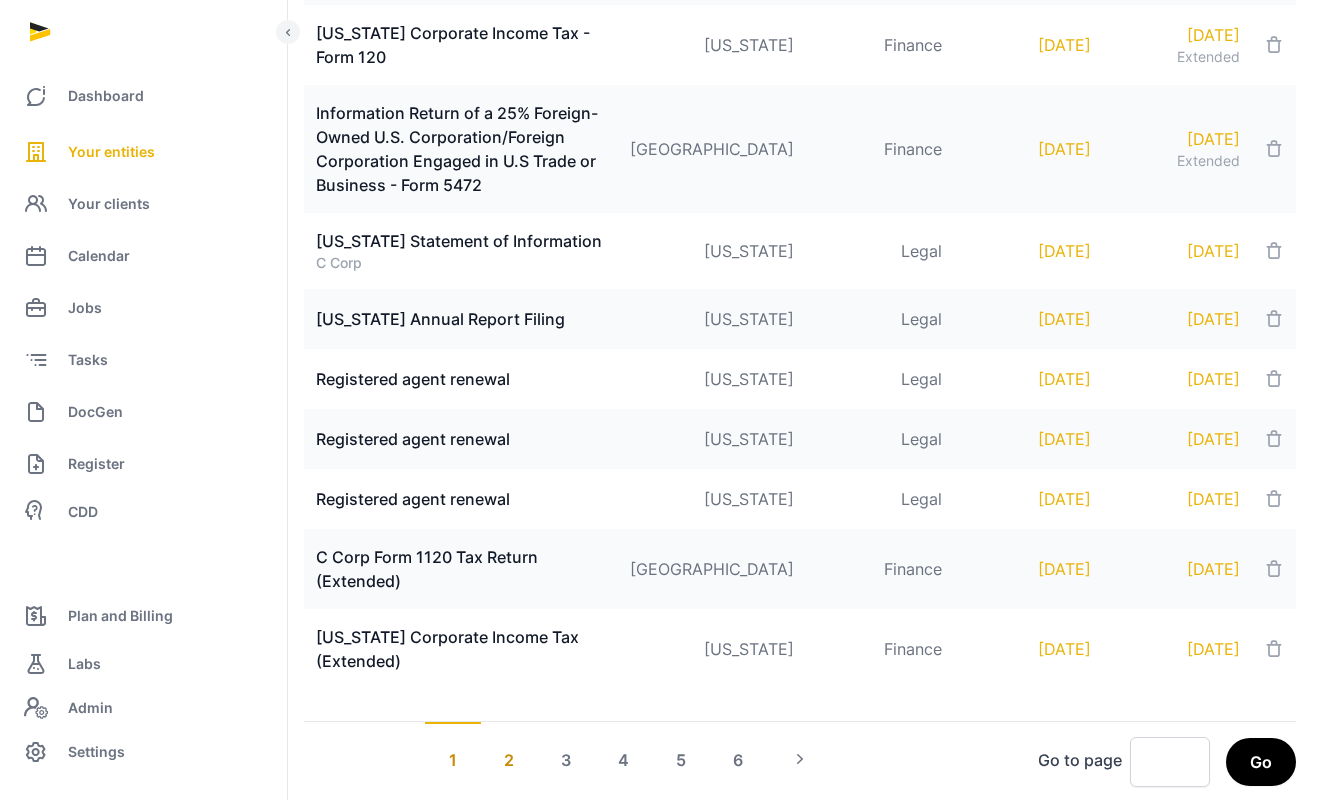 click on "2" 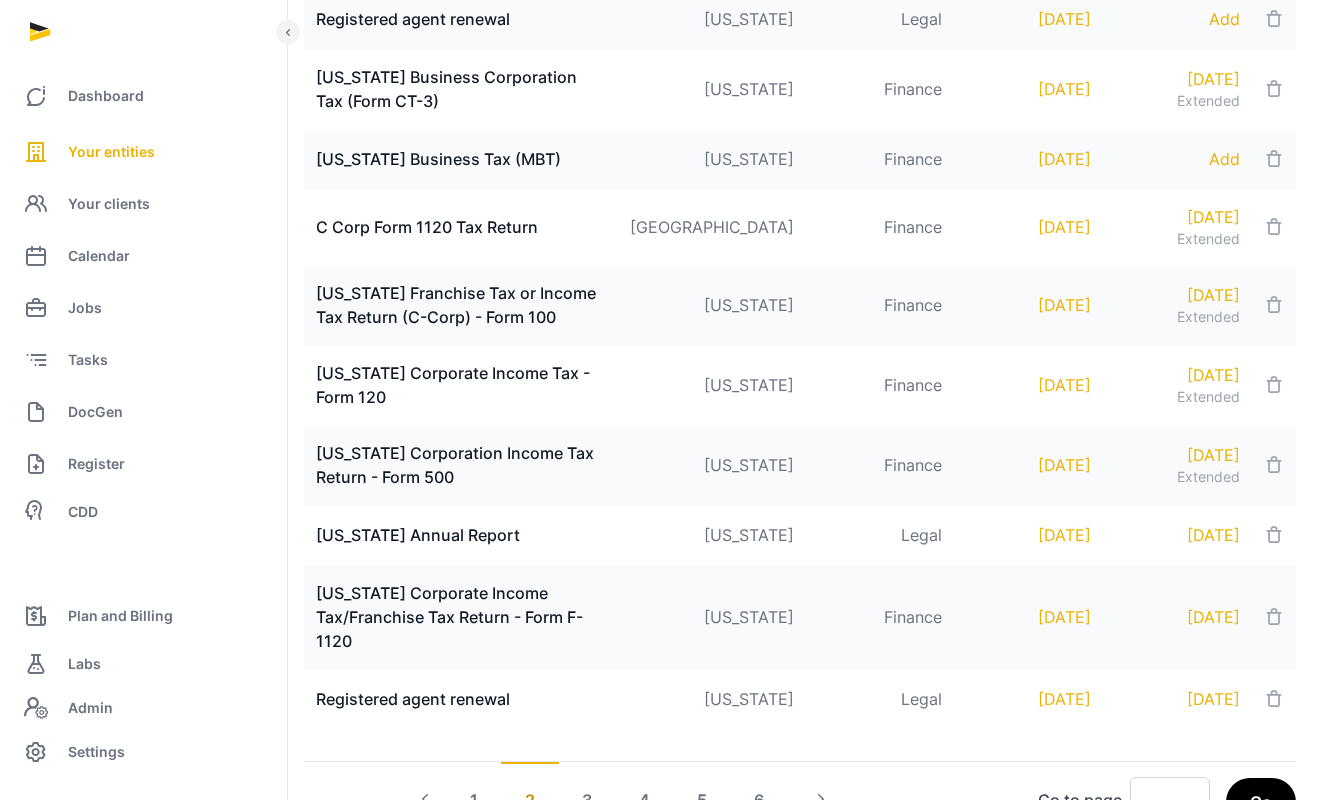 scroll, scrollTop: 2140, scrollLeft: 16, axis: both 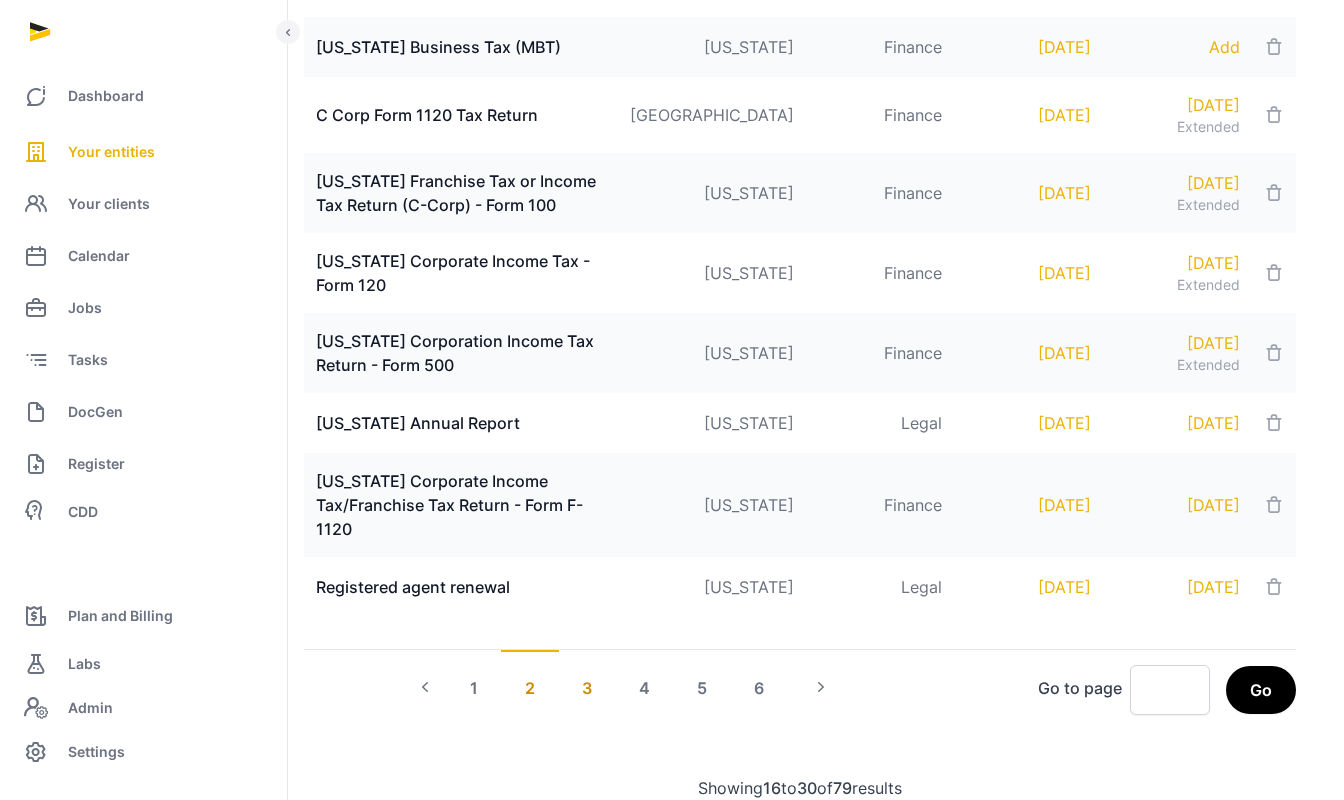 click on "3" 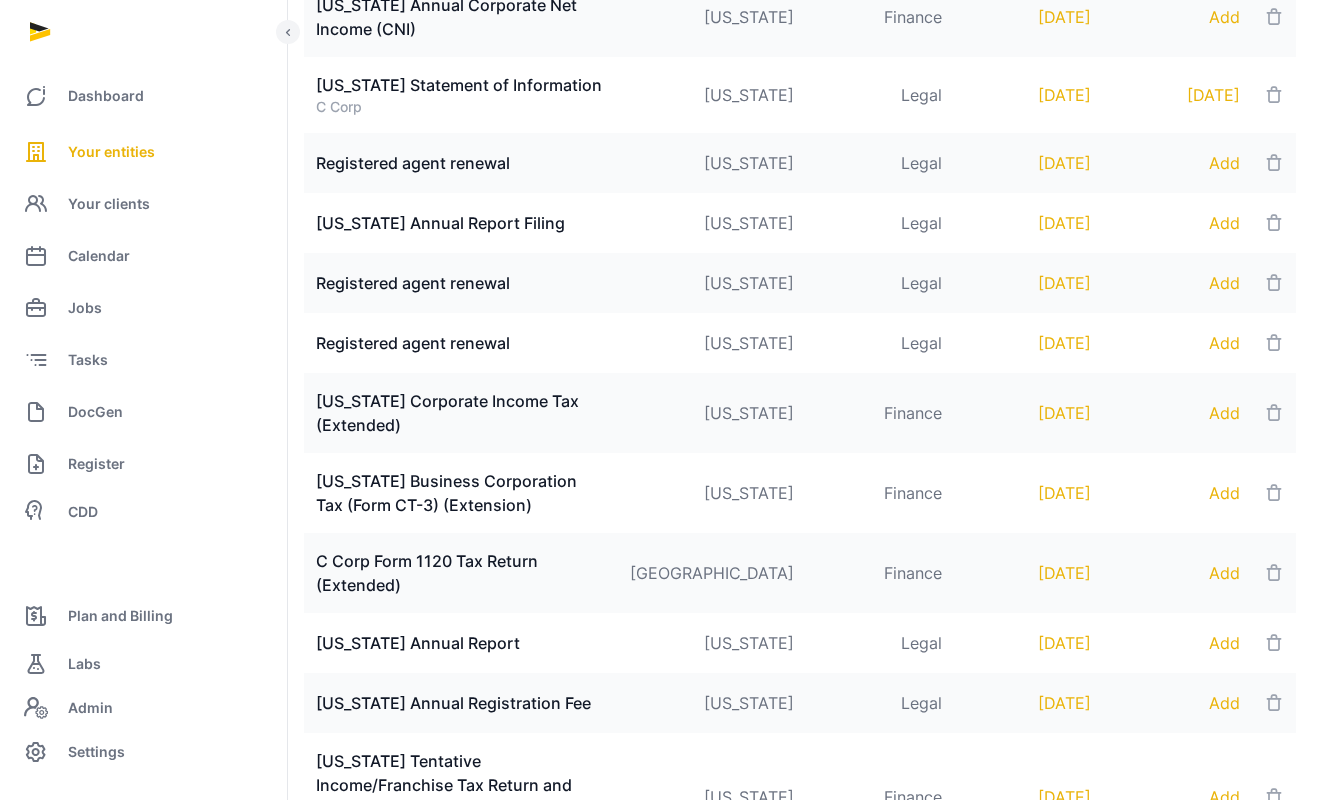 scroll, scrollTop: 1666, scrollLeft: 17, axis: both 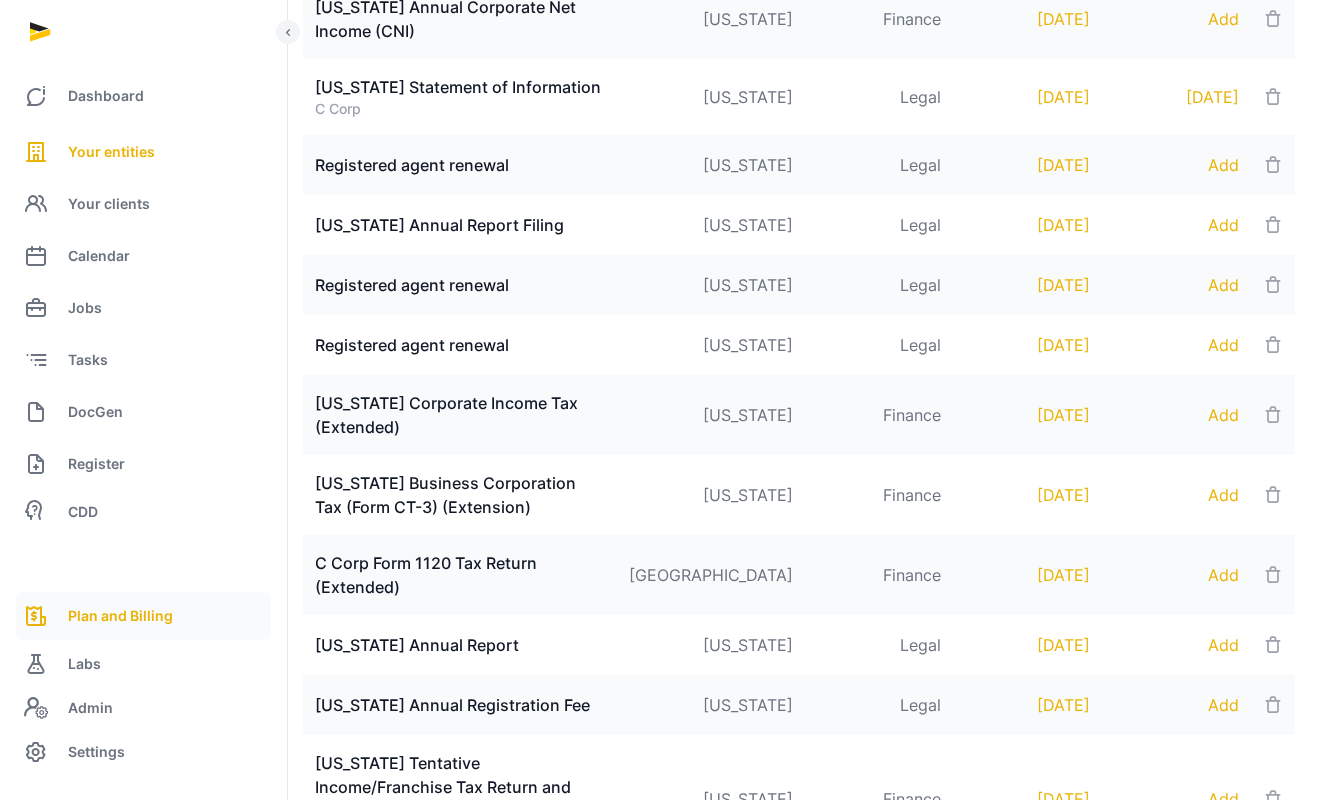 click on "Plan and Billing" at bounding box center [120, 616] 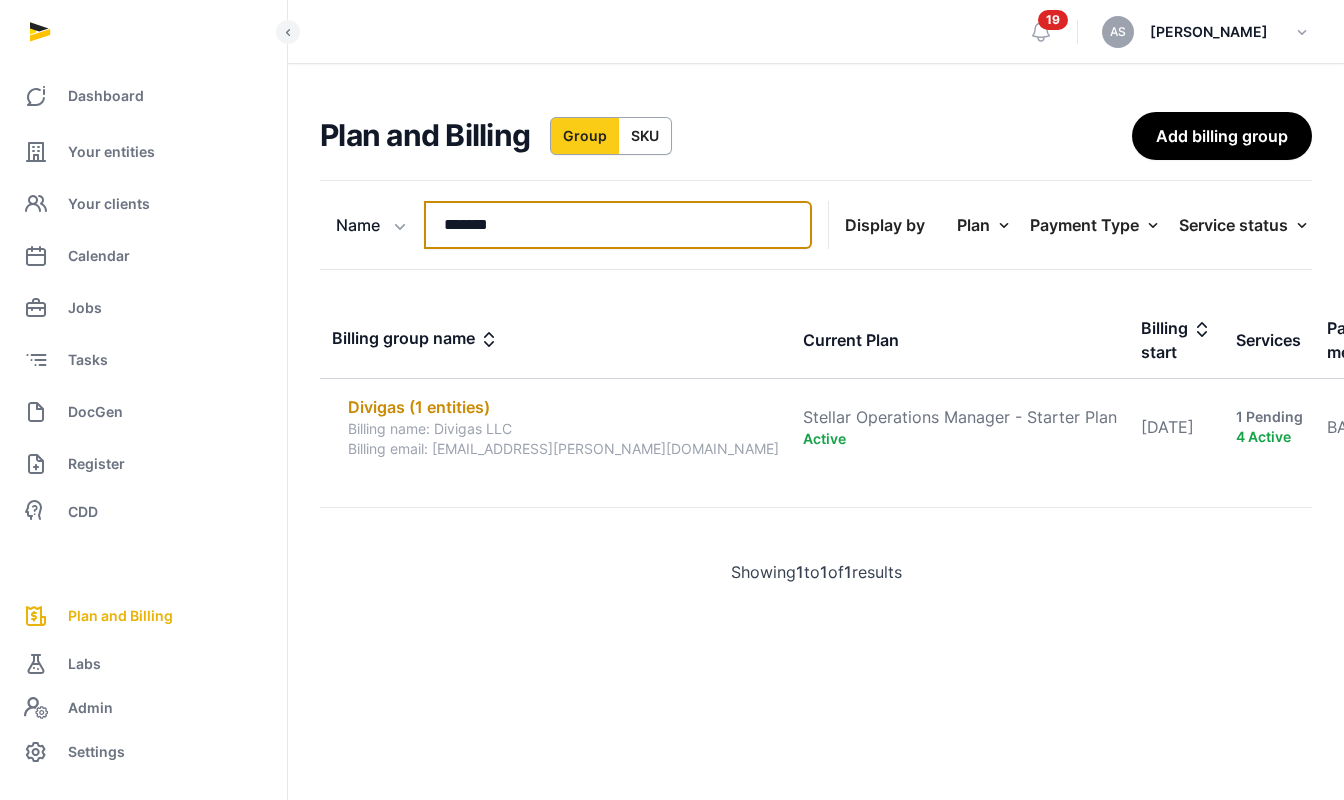 drag, startPoint x: 529, startPoint y: 220, endPoint x: 427, endPoint y: 198, distance: 104.34558 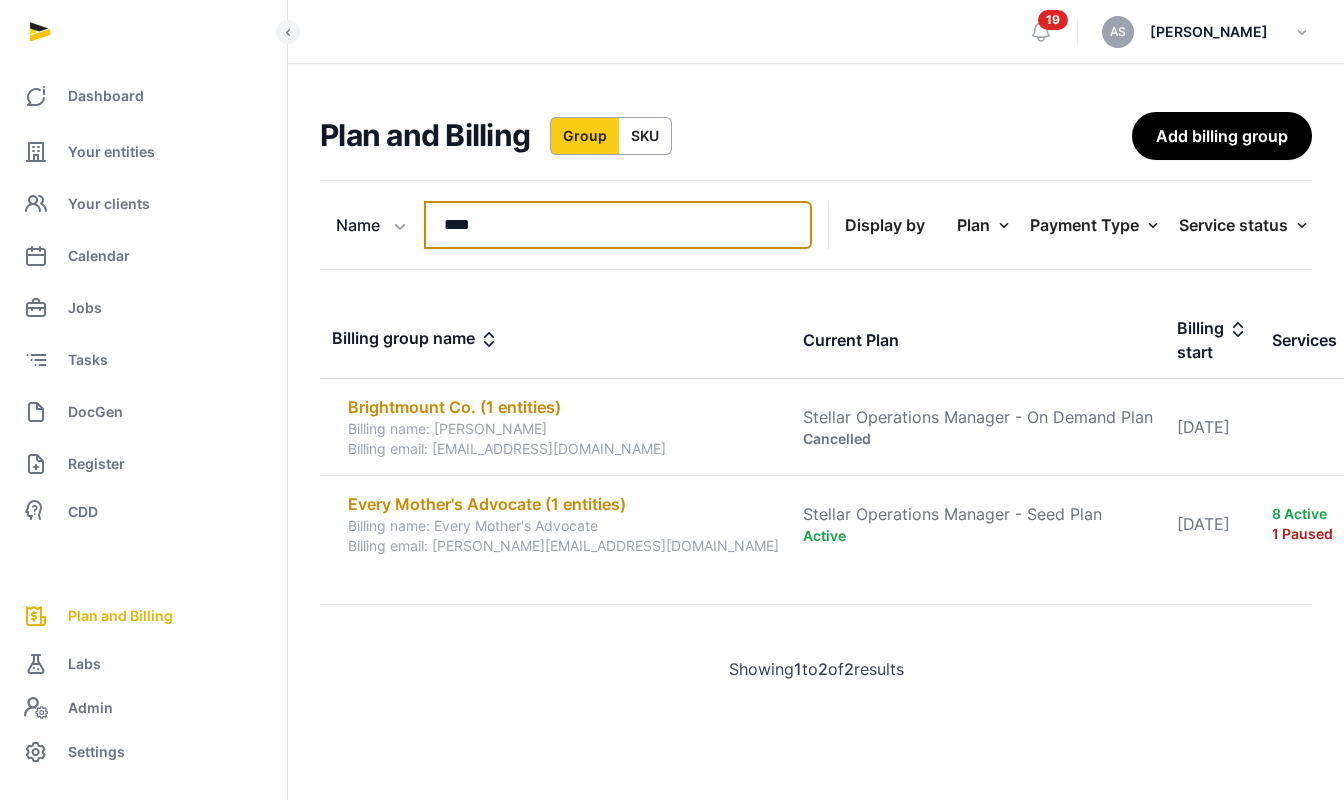 type on "*****" 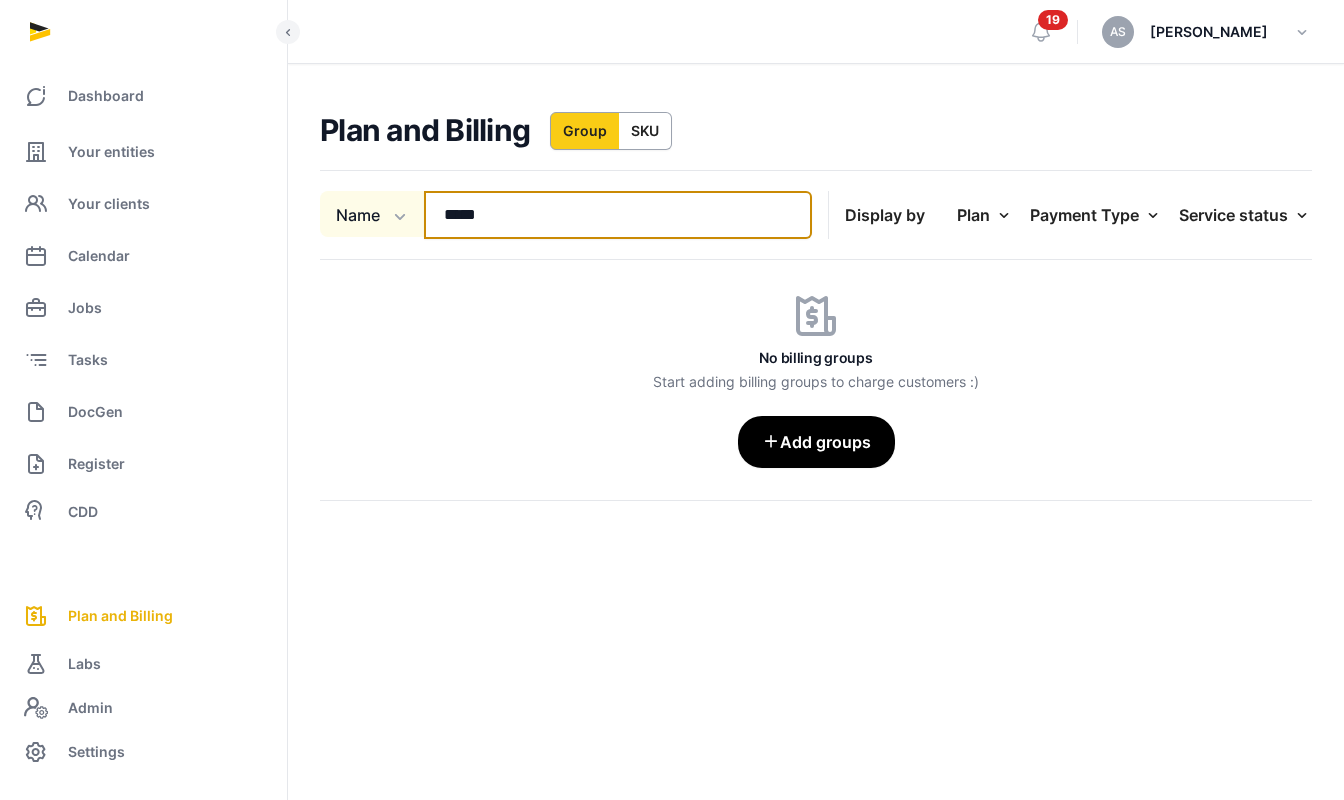 drag, startPoint x: 588, startPoint y: 227, endPoint x: 395, endPoint y: 191, distance: 196.32881 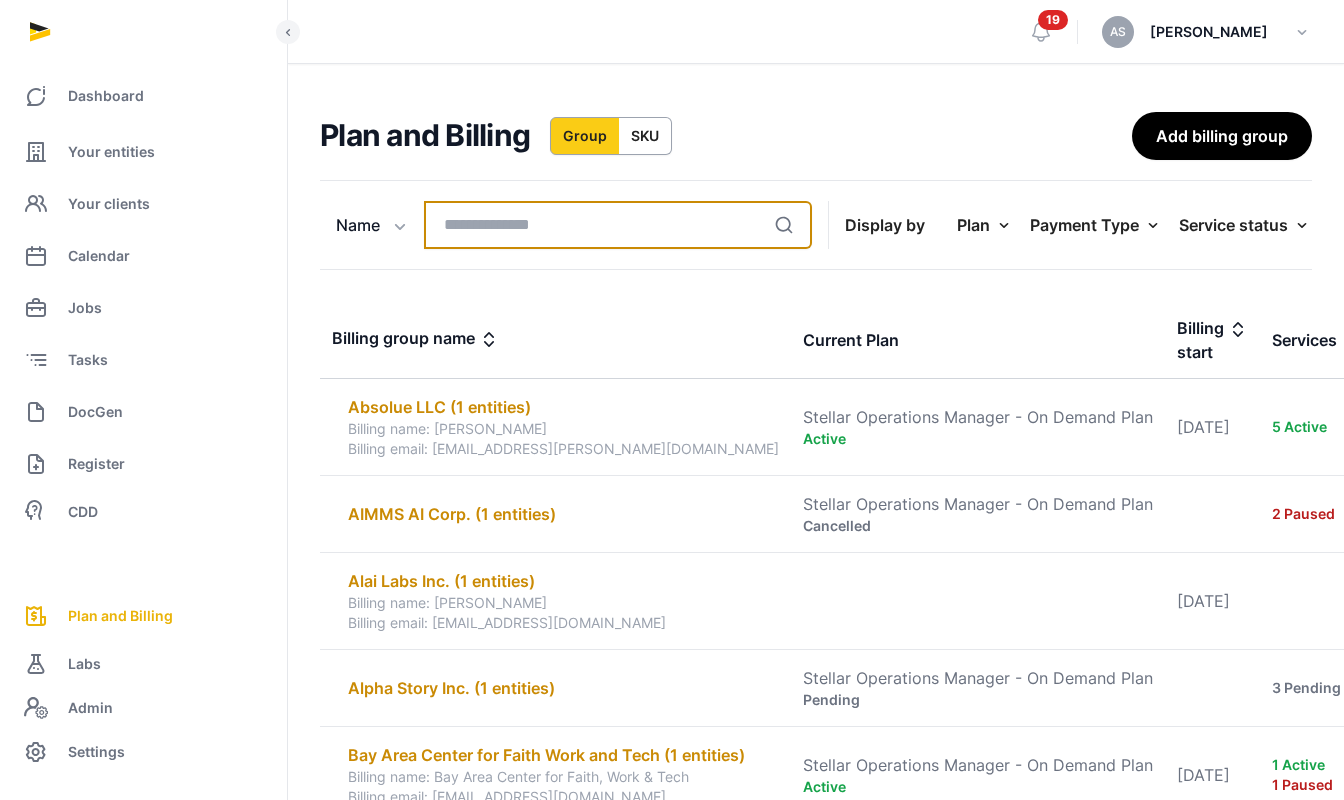 click at bounding box center (618, 225) 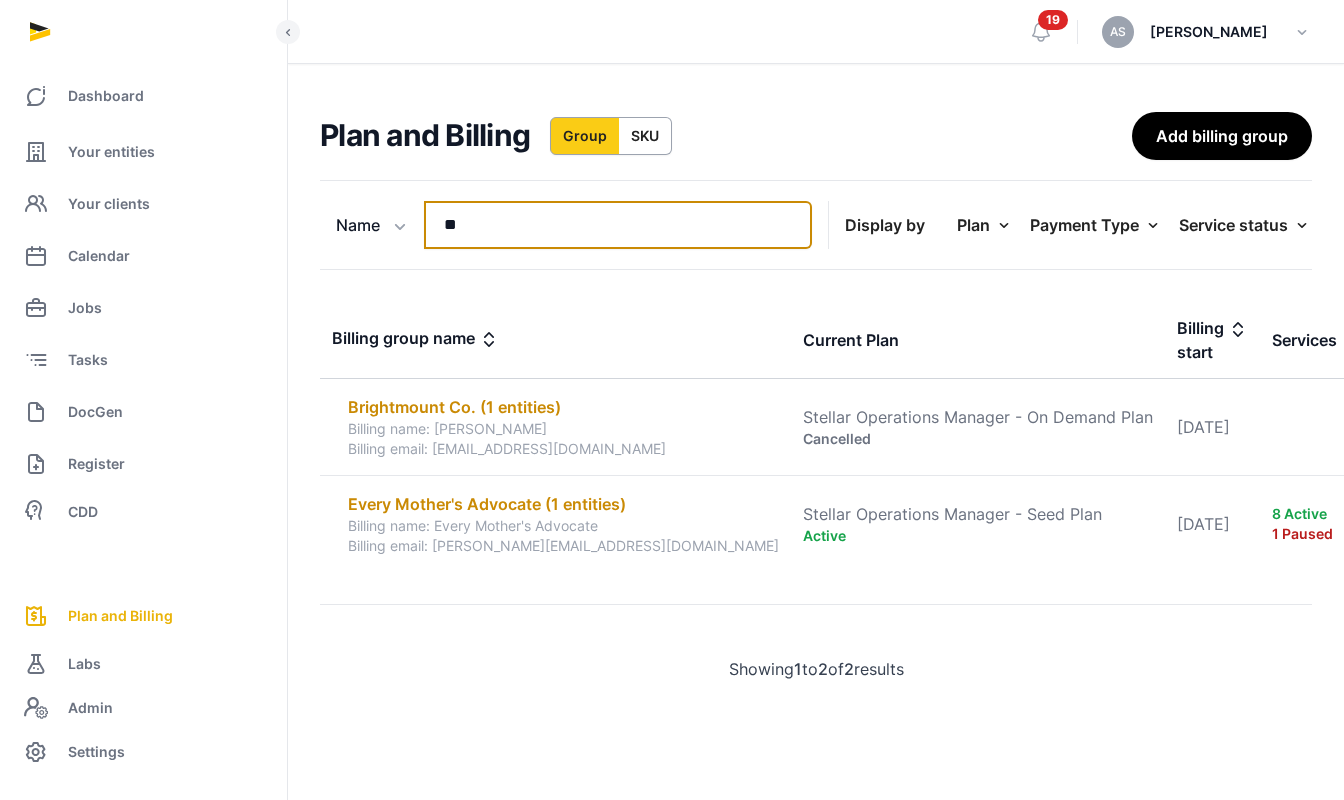 type on "*" 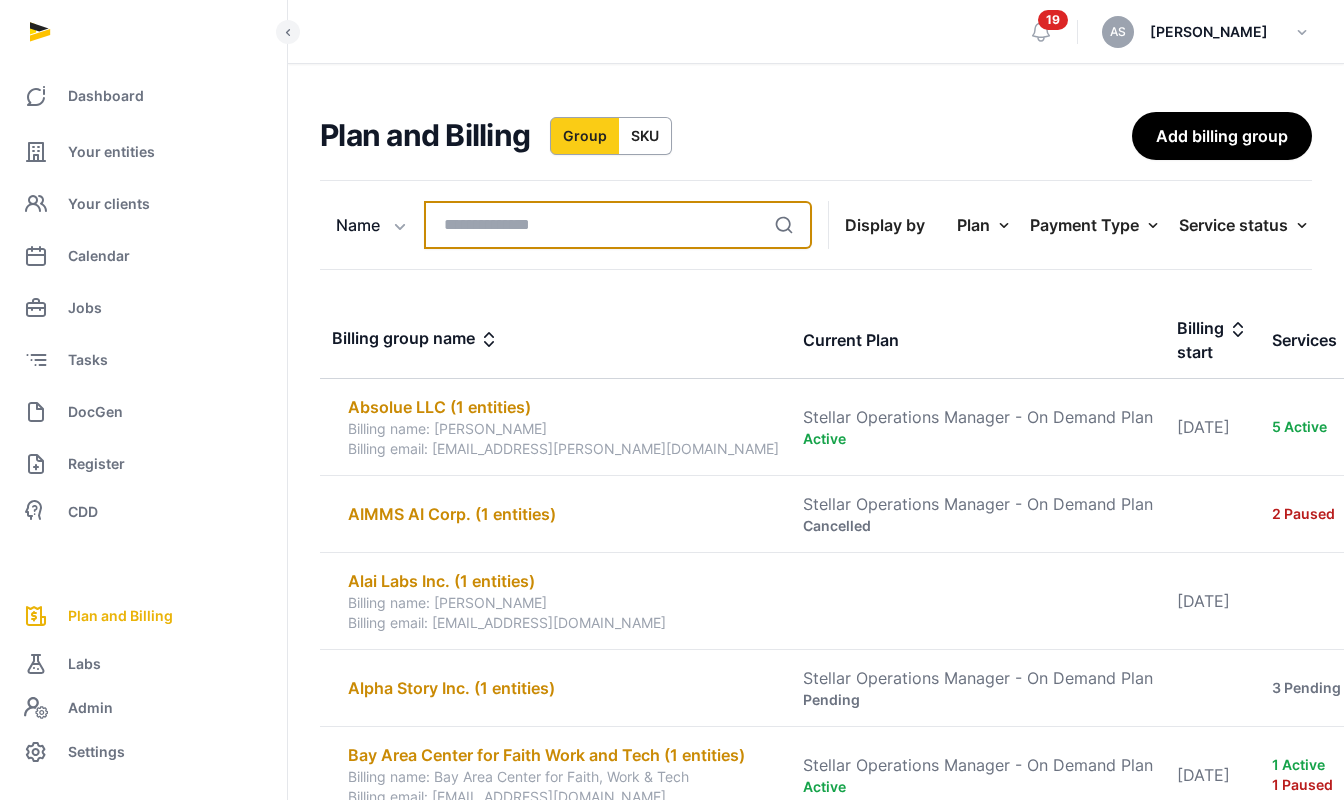 type 